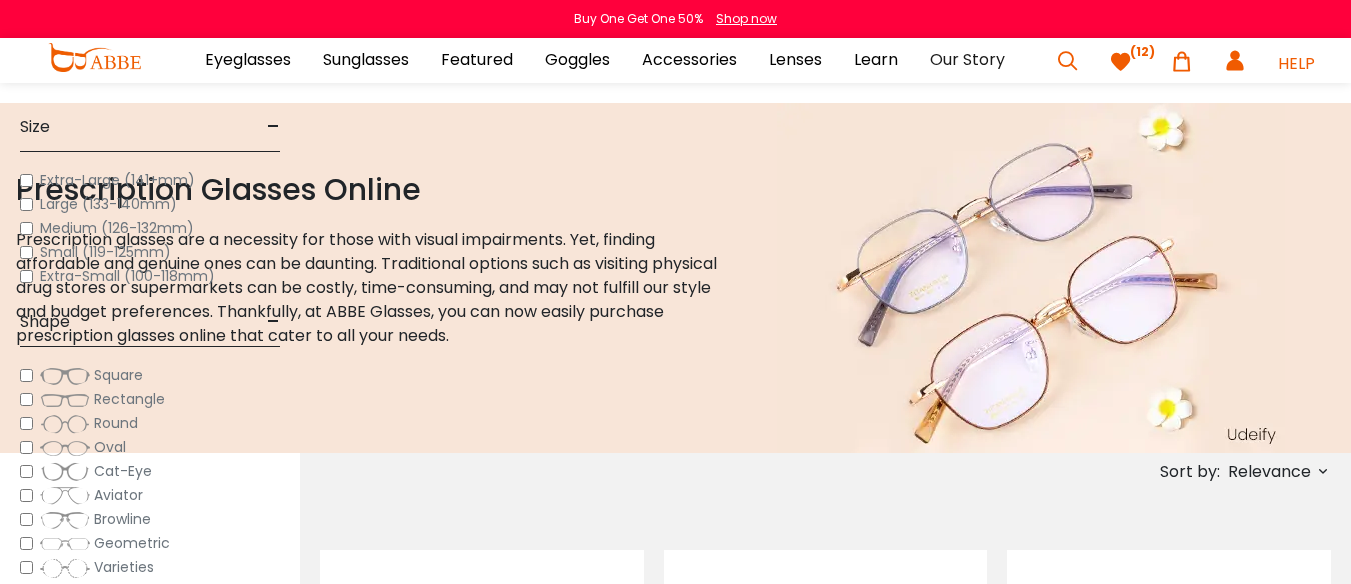 scroll, scrollTop: 1000, scrollLeft: 0, axis: vertical 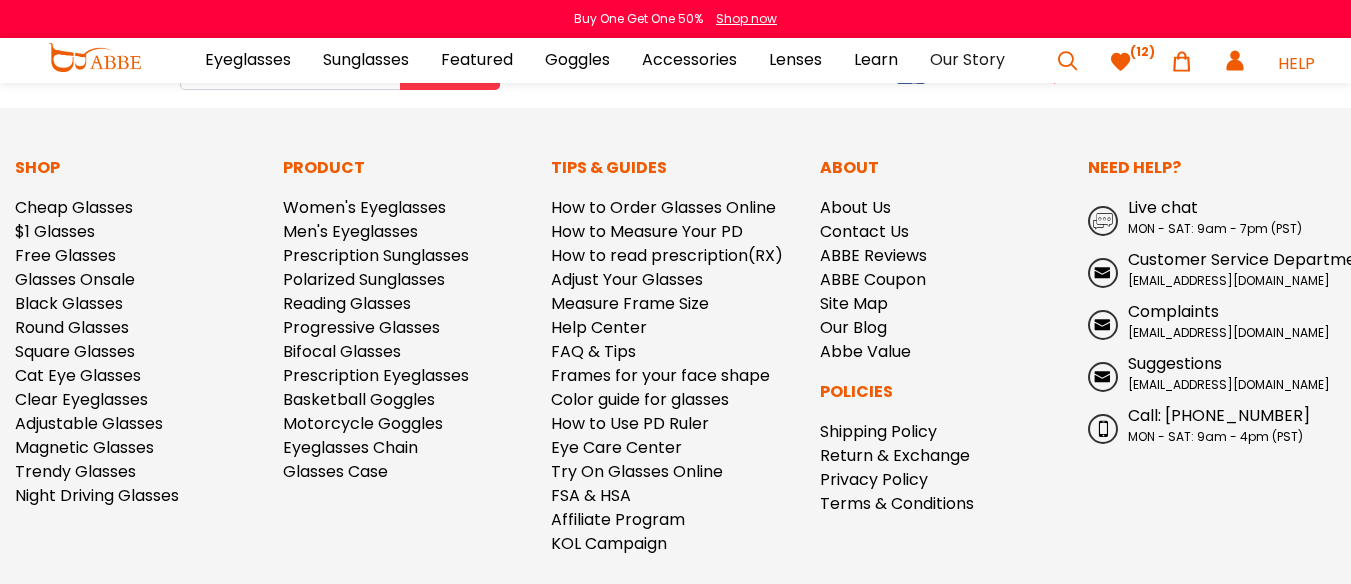click on "8" at bounding box center (868, -837) 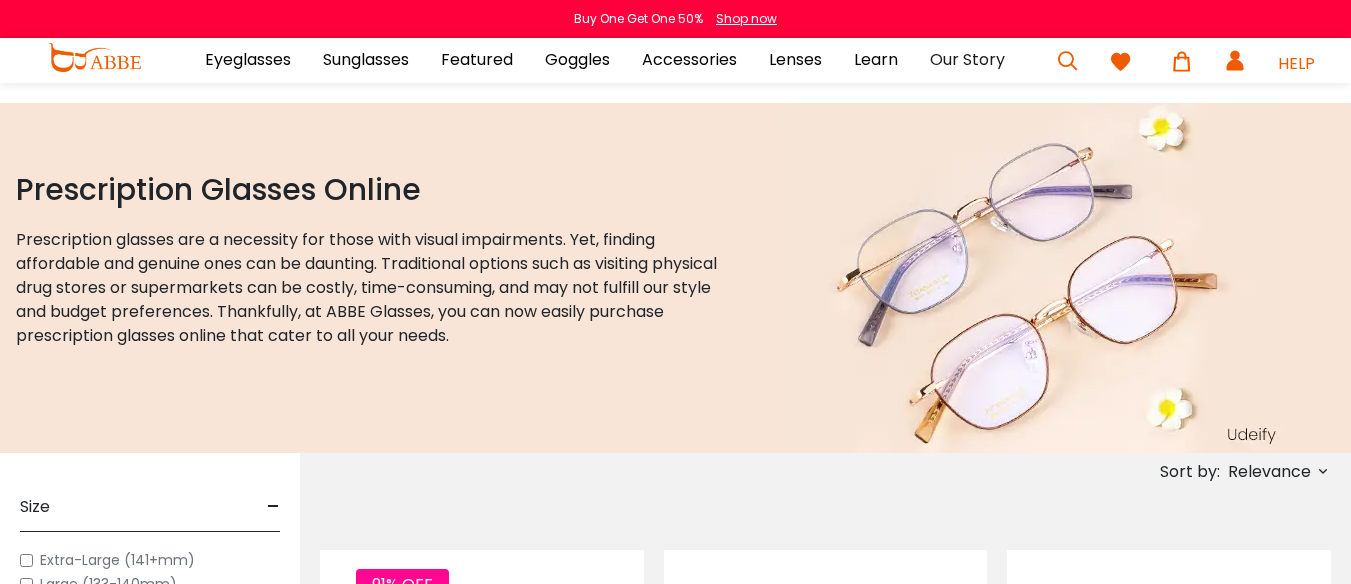 scroll, scrollTop: 0, scrollLeft: 0, axis: both 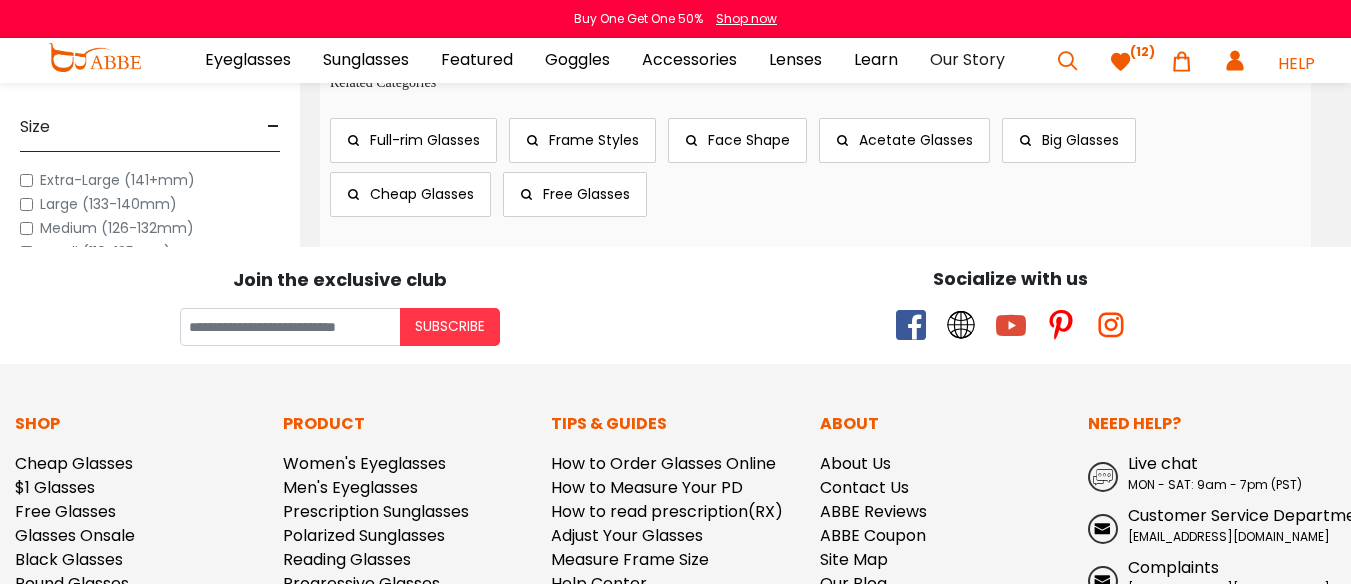 click on "9" at bounding box center [868, -581] 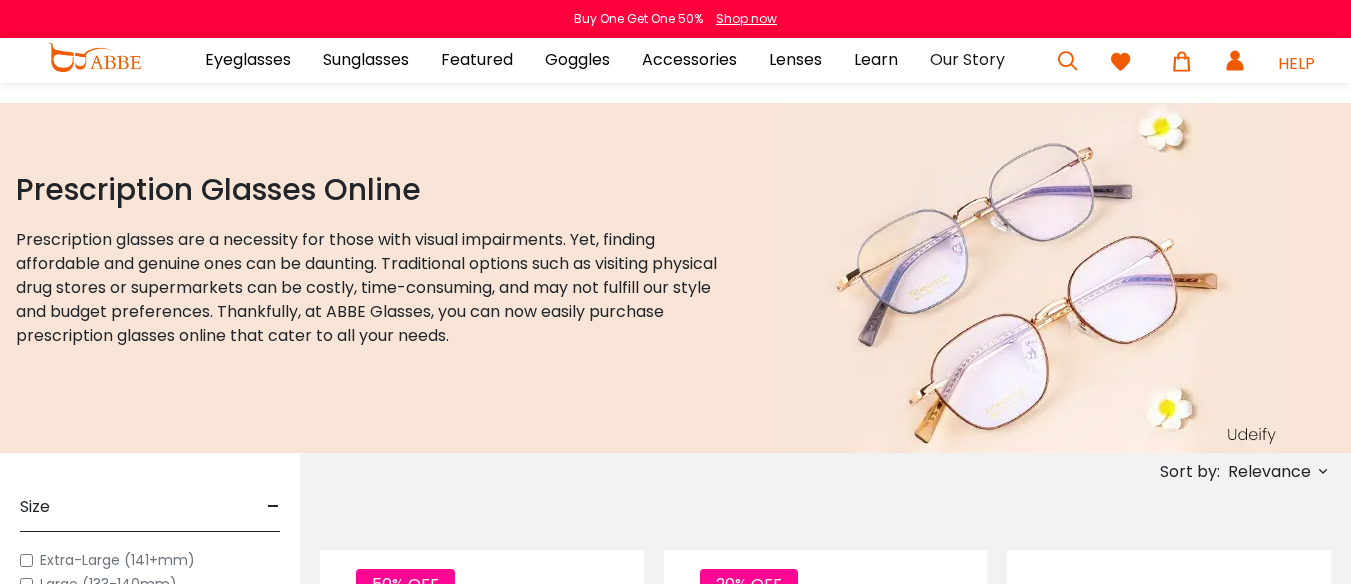 scroll, scrollTop: 0, scrollLeft: 0, axis: both 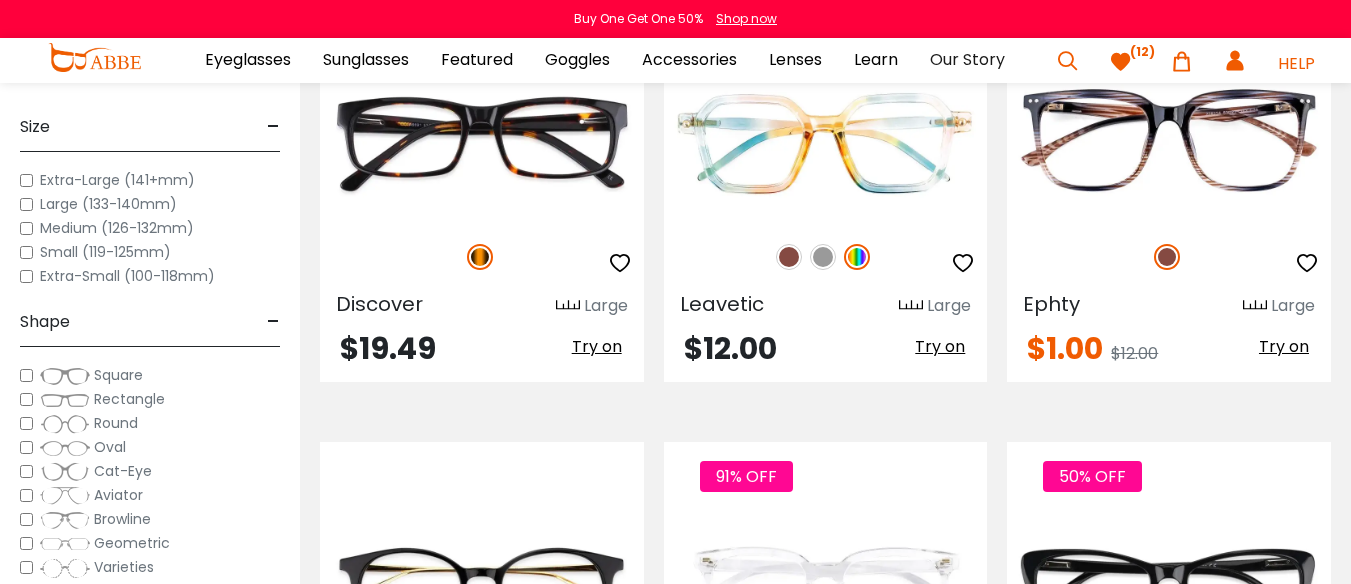 click at bounding box center [446, -197] 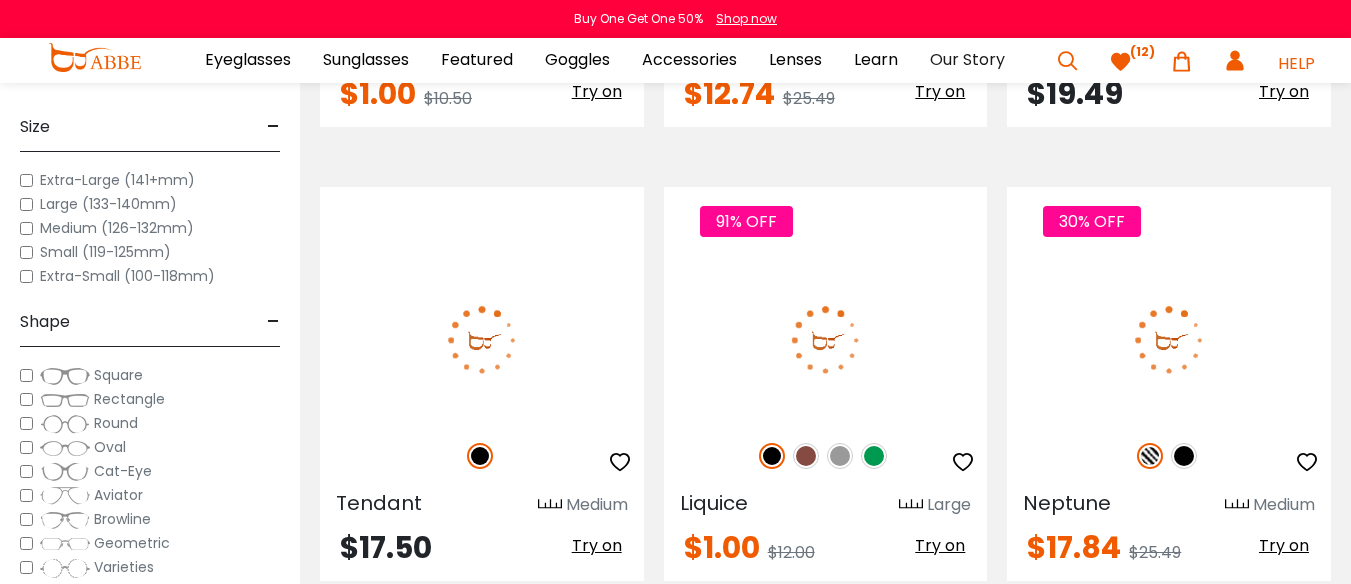 scroll, scrollTop: 8100, scrollLeft: 0, axis: vertical 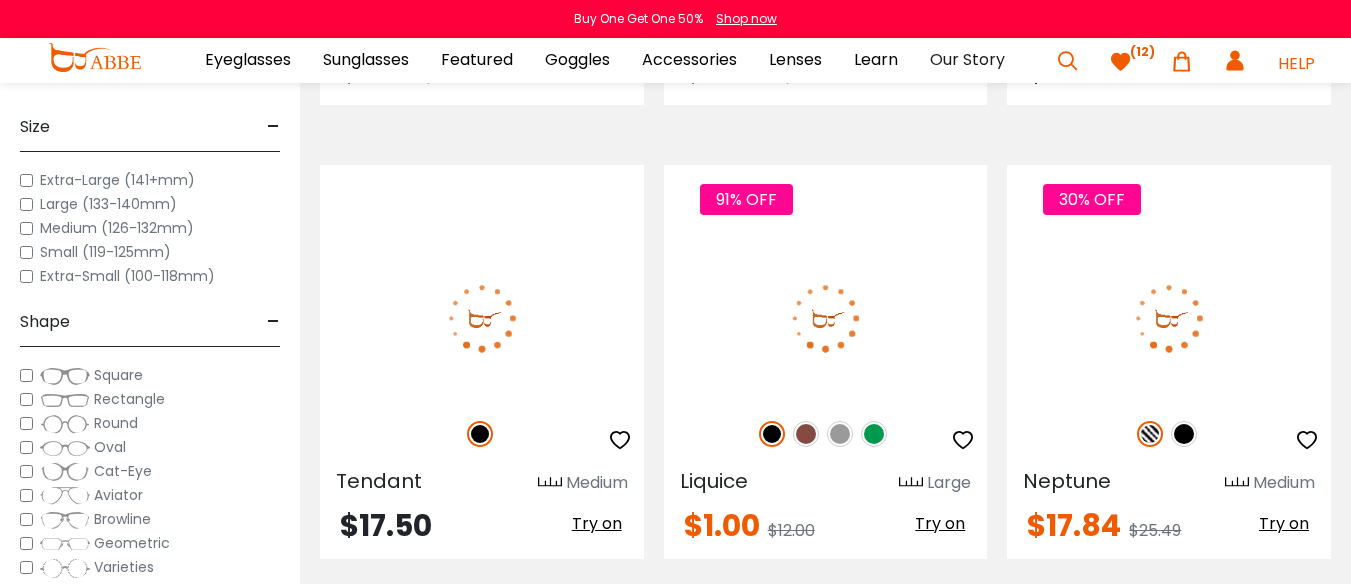 click at bounding box center (1150, -474) 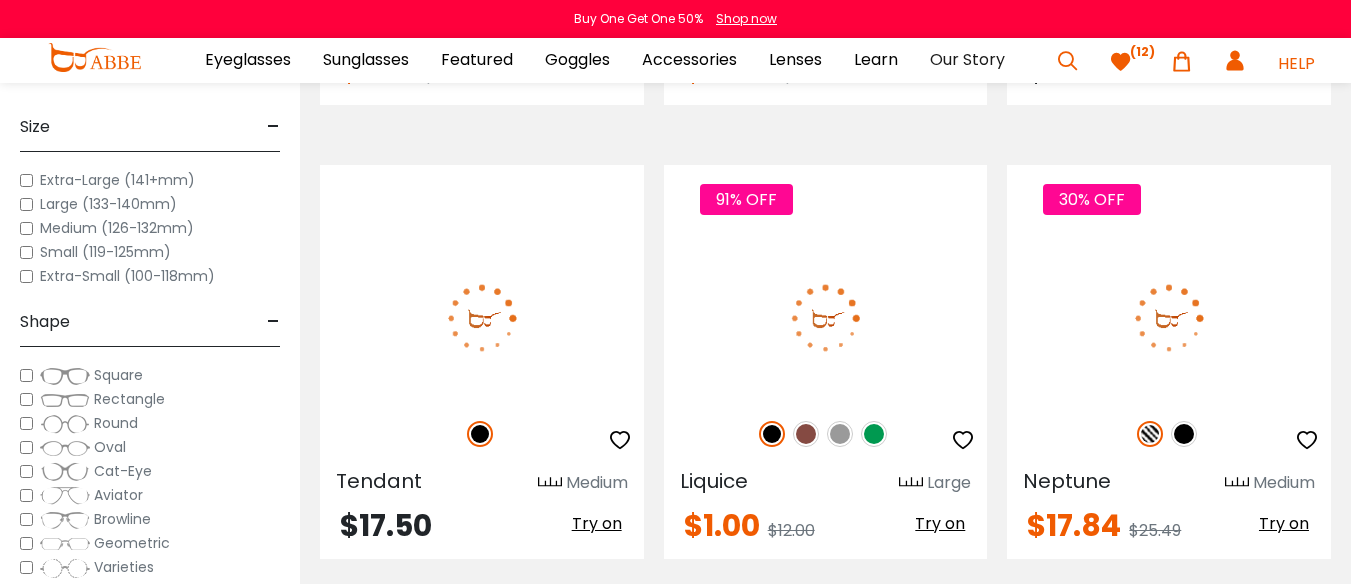 click at bounding box center (1184, -474) 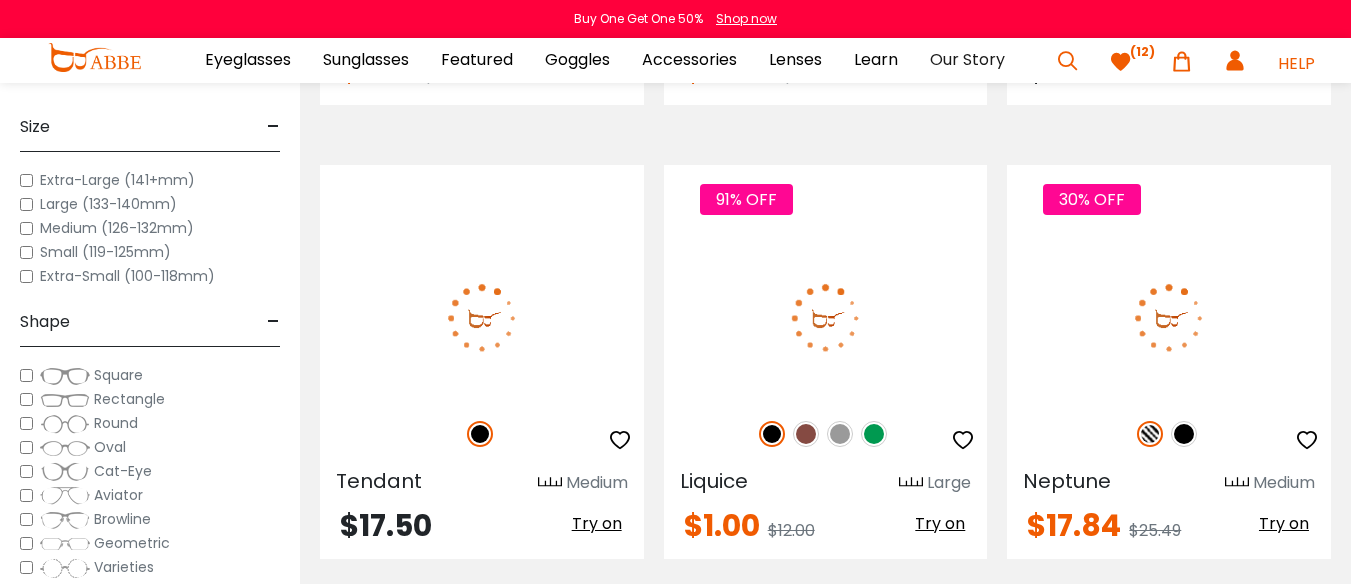 click at bounding box center (1218, -474) 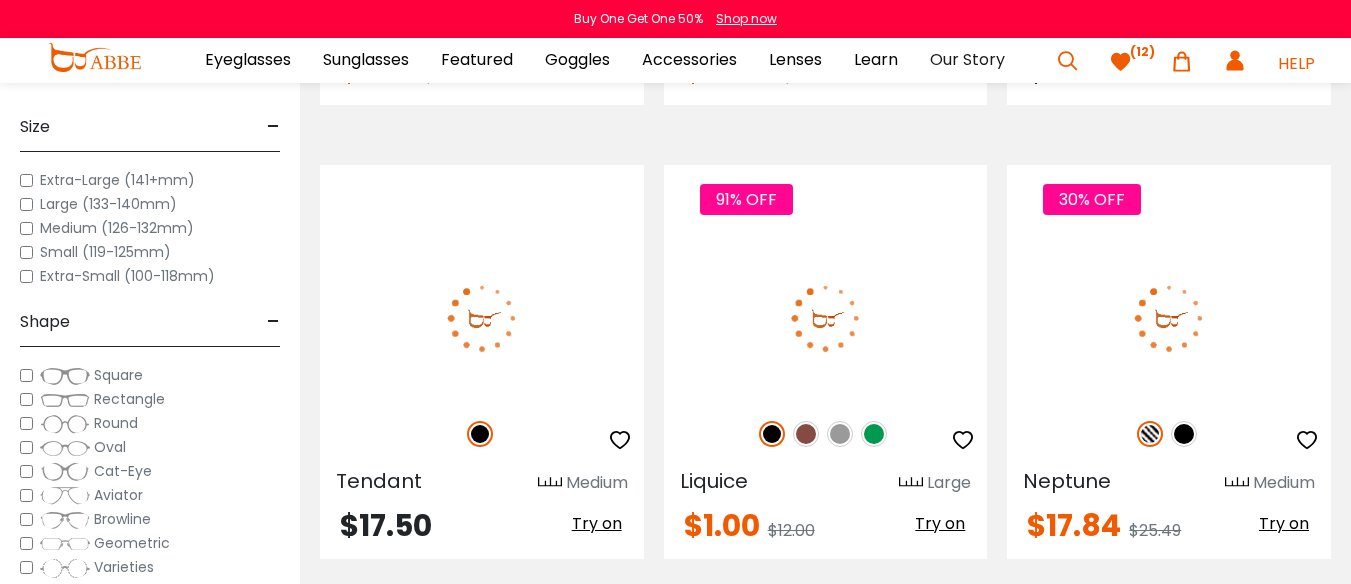 click at bounding box center [1169, -590] 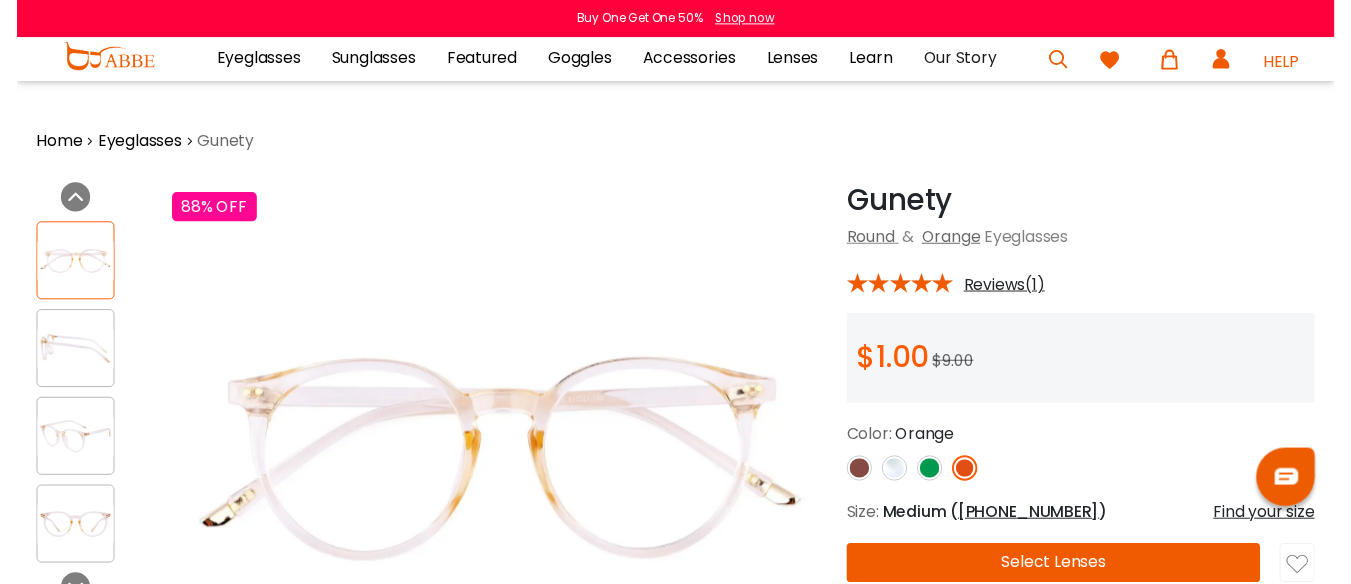 scroll, scrollTop: 0, scrollLeft: 0, axis: both 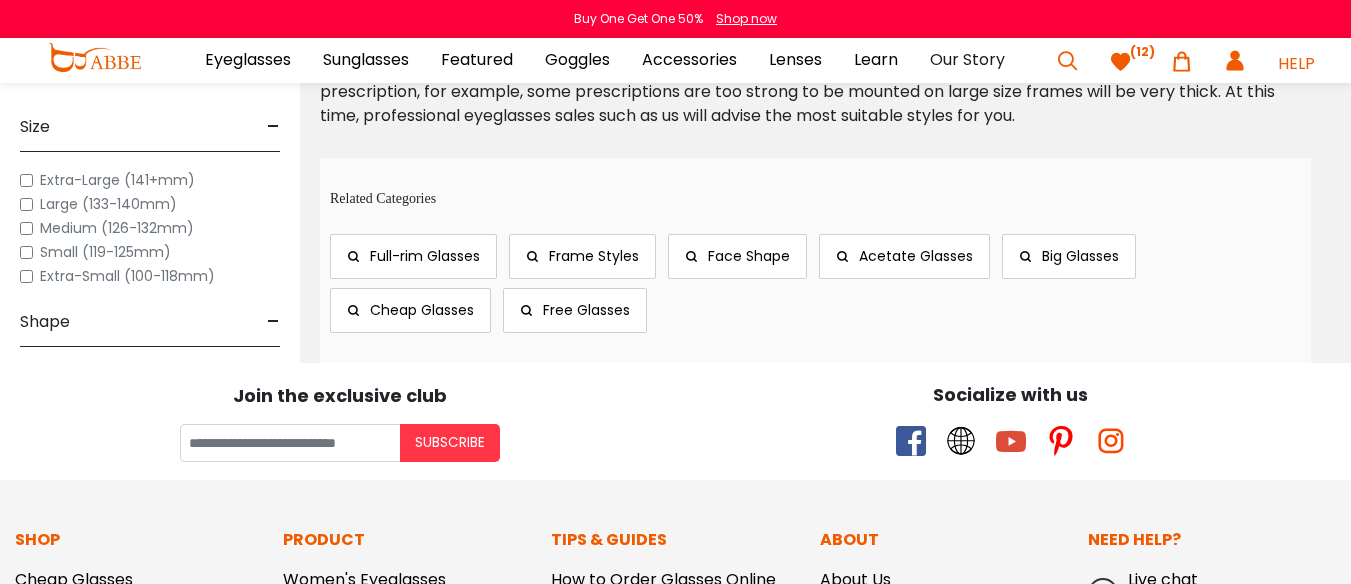 click at bounding box center [480, -658] 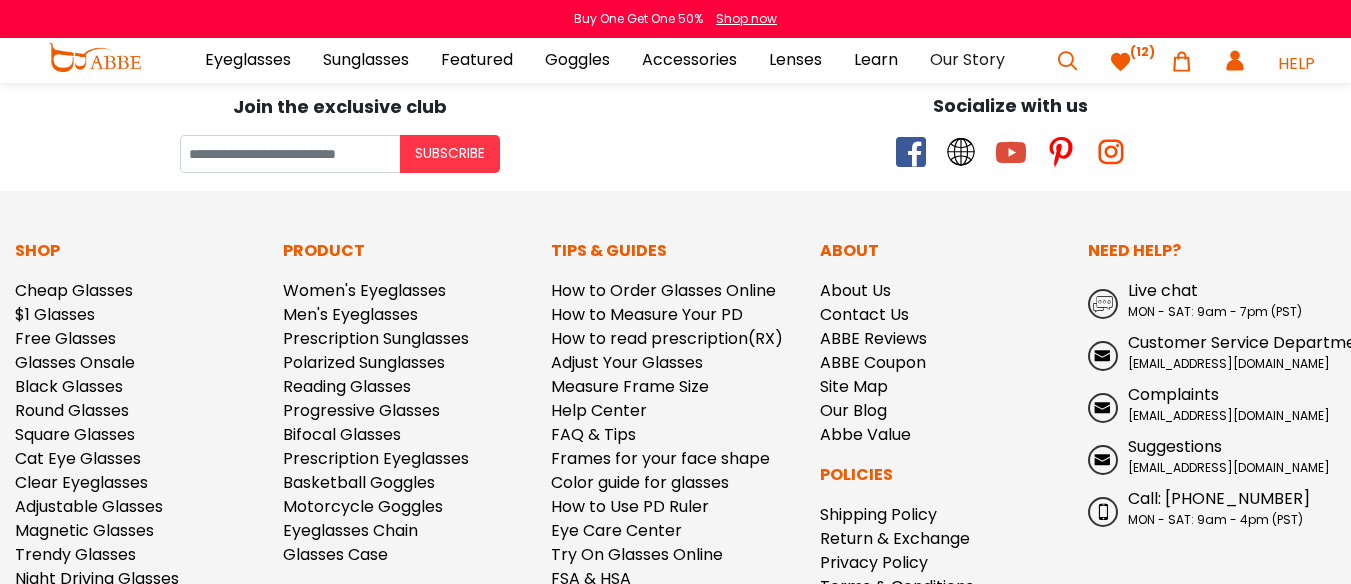 scroll, scrollTop: 10500, scrollLeft: 0, axis: vertical 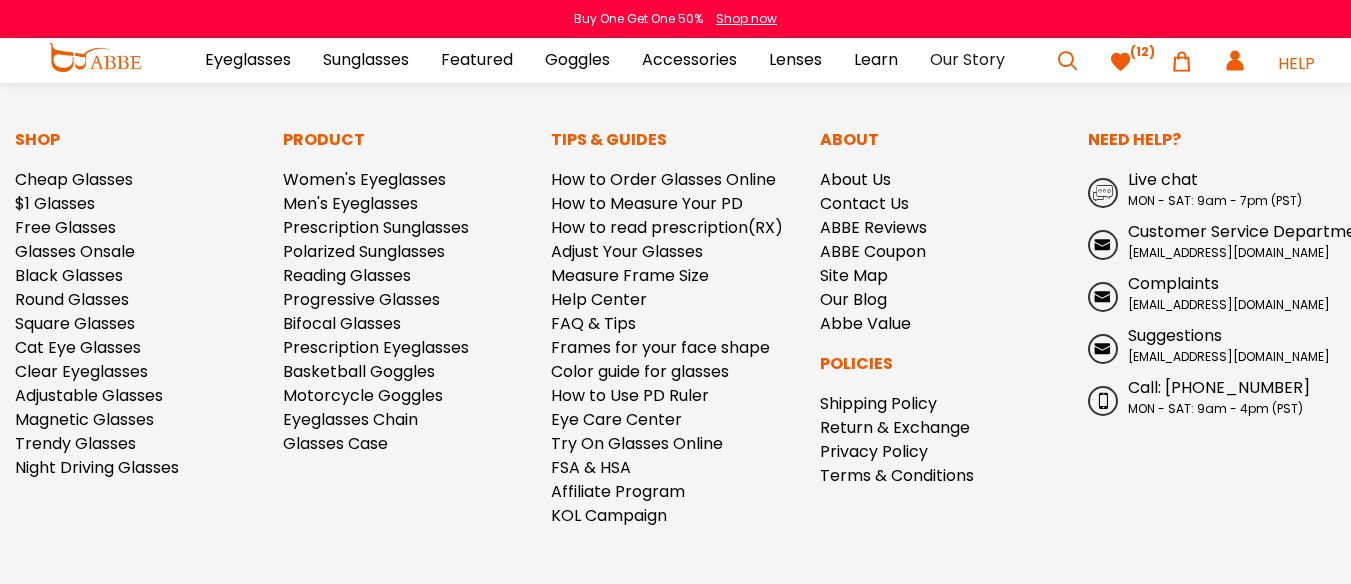 click on "10" at bounding box center (868, -865) 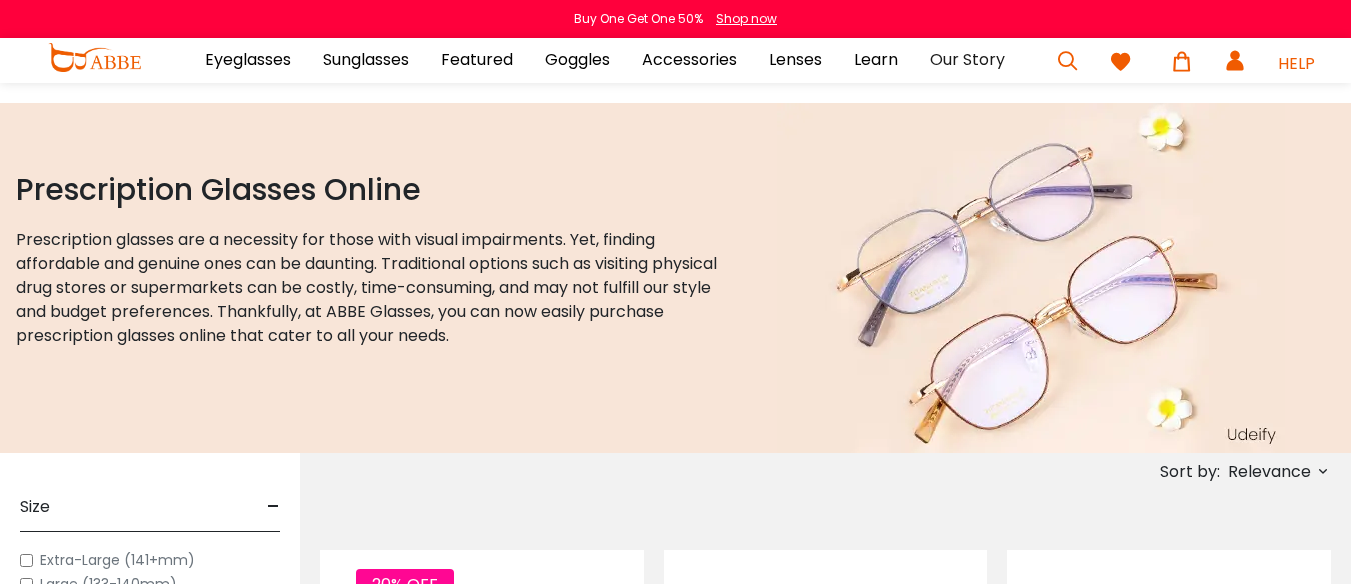 scroll, scrollTop: 0, scrollLeft: 0, axis: both 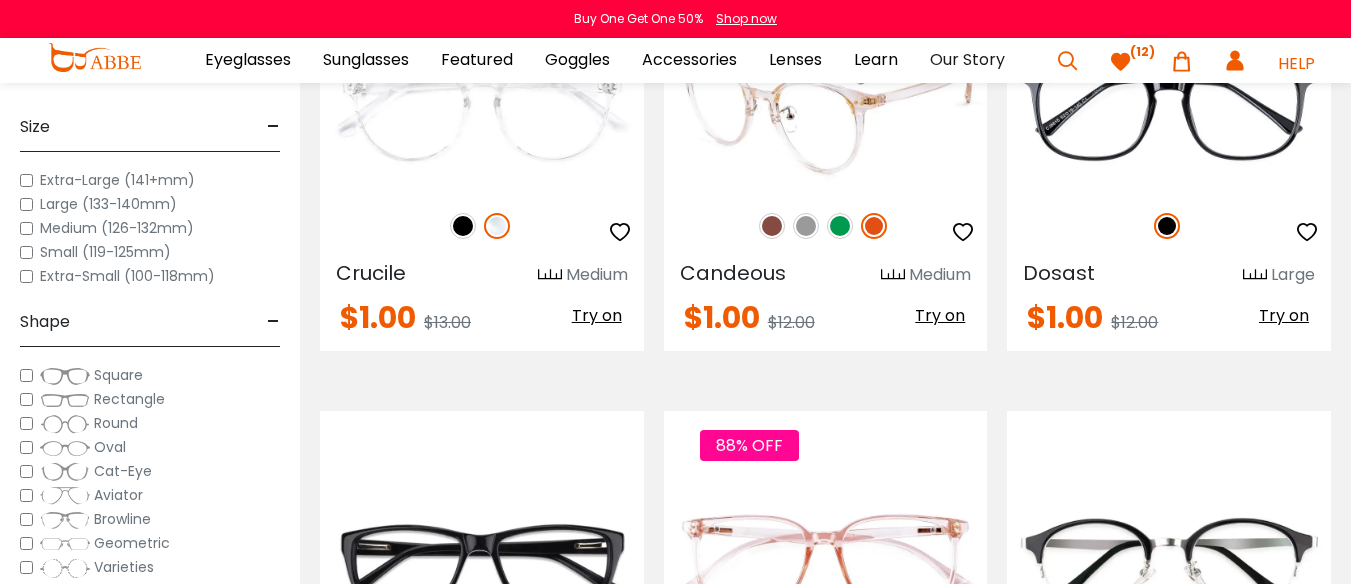 click at bounding box center [840, 226] 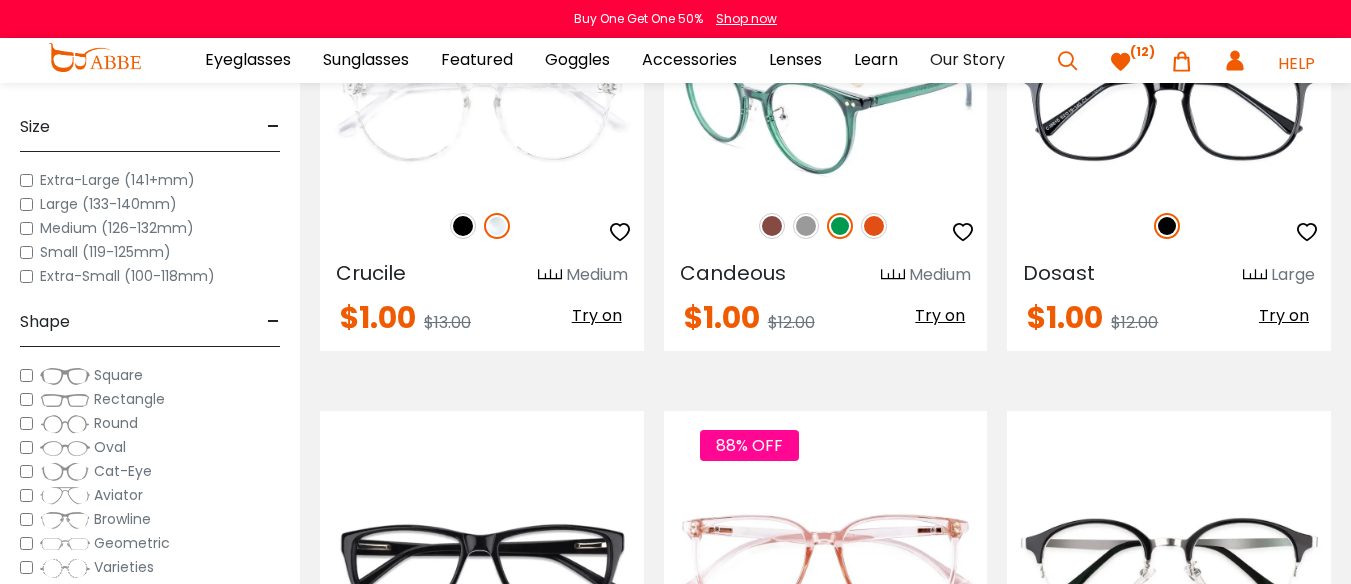 click at bounding box center [826, 111] 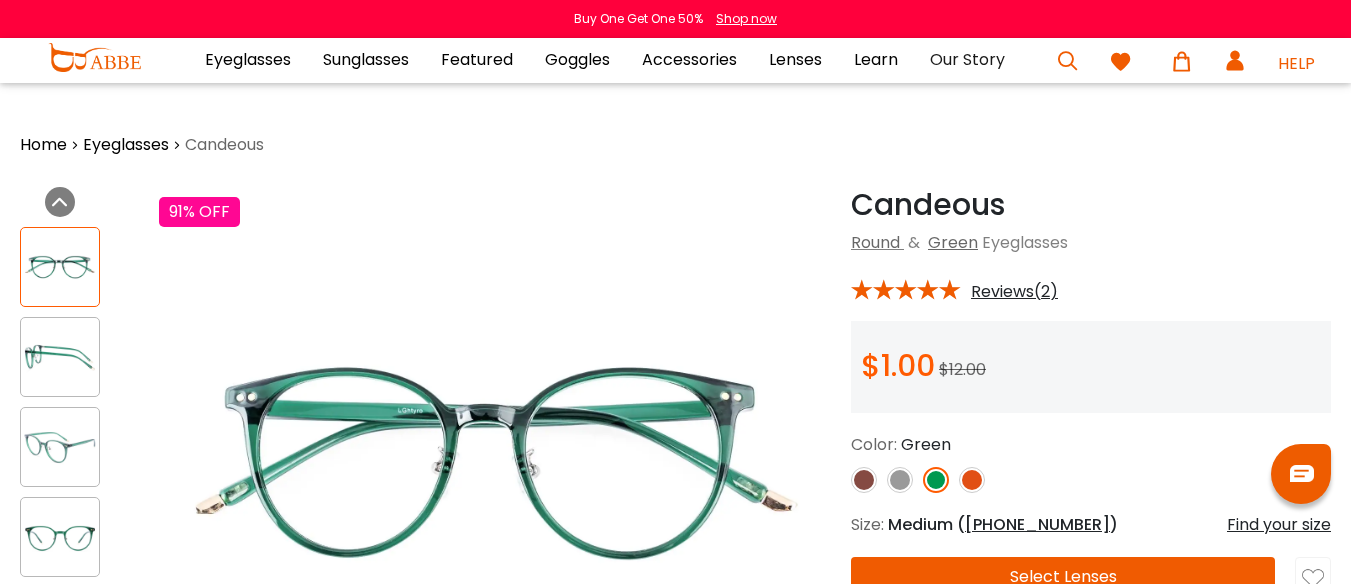 scroll, scrollTop: 0, scrollLeft: 0, axis: both 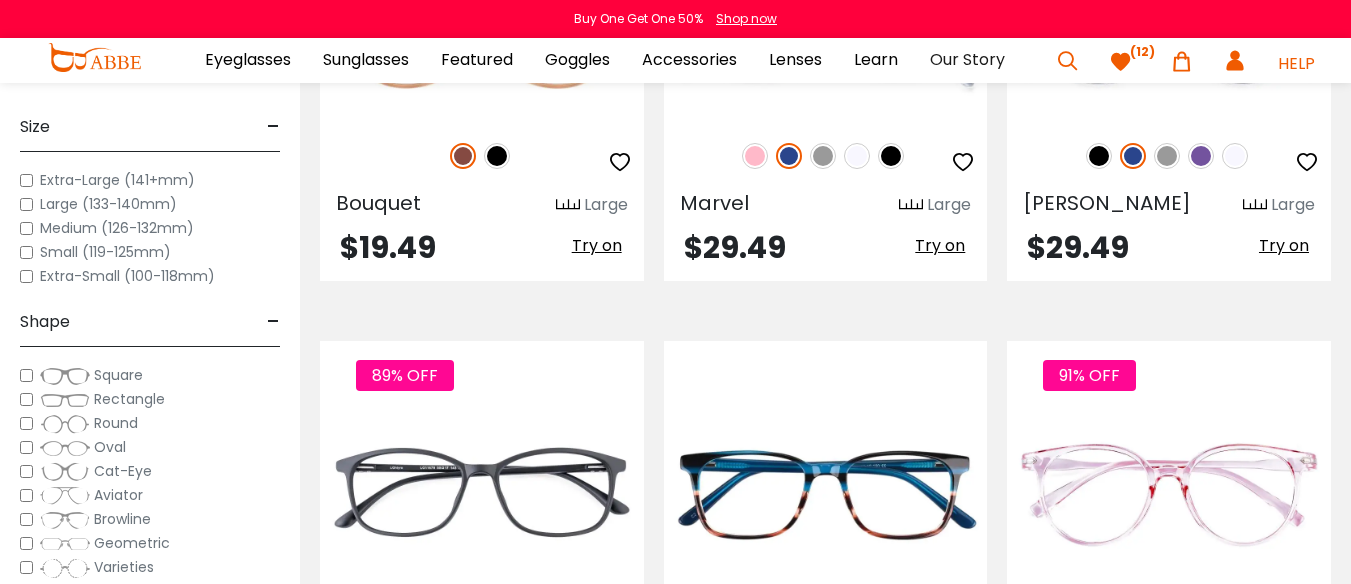 click at bounding box center [826, -413] 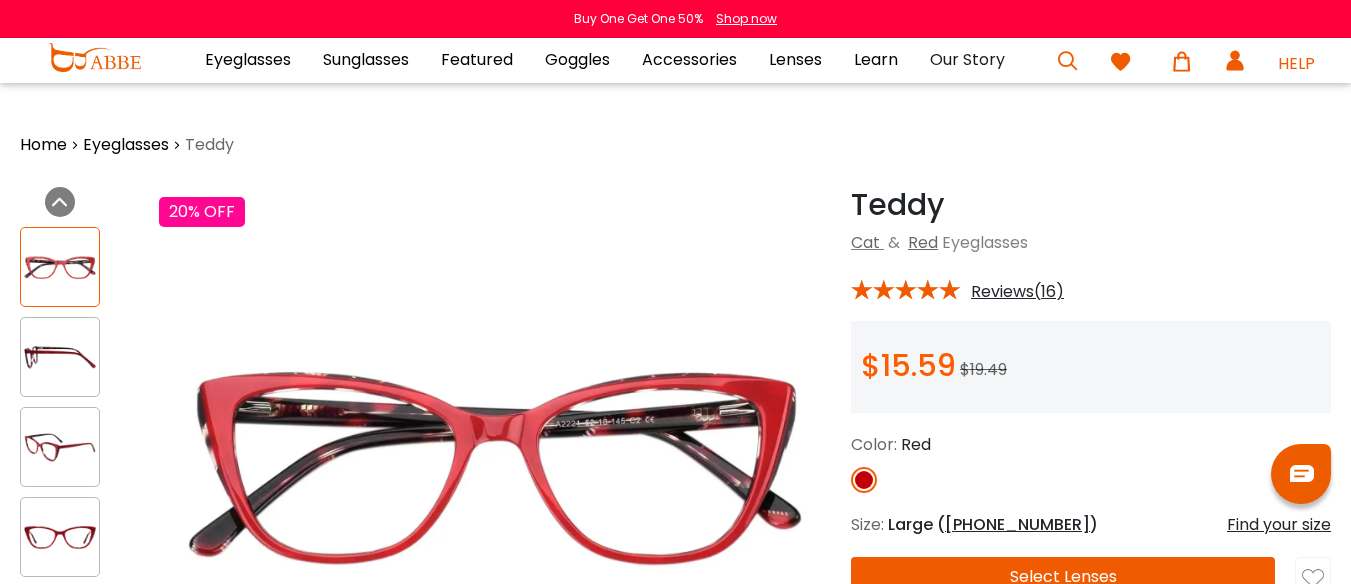 scroll, scrollTop: 0, scrollLeft: 0, axis: both 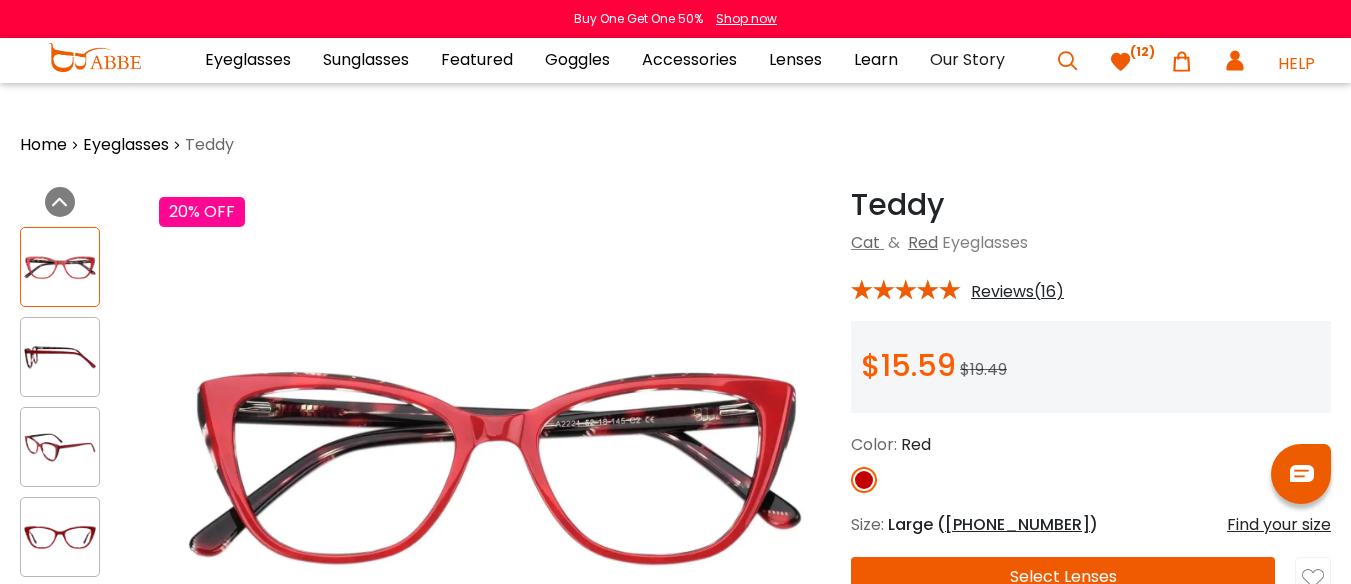 click at bounding box center [60, 357] 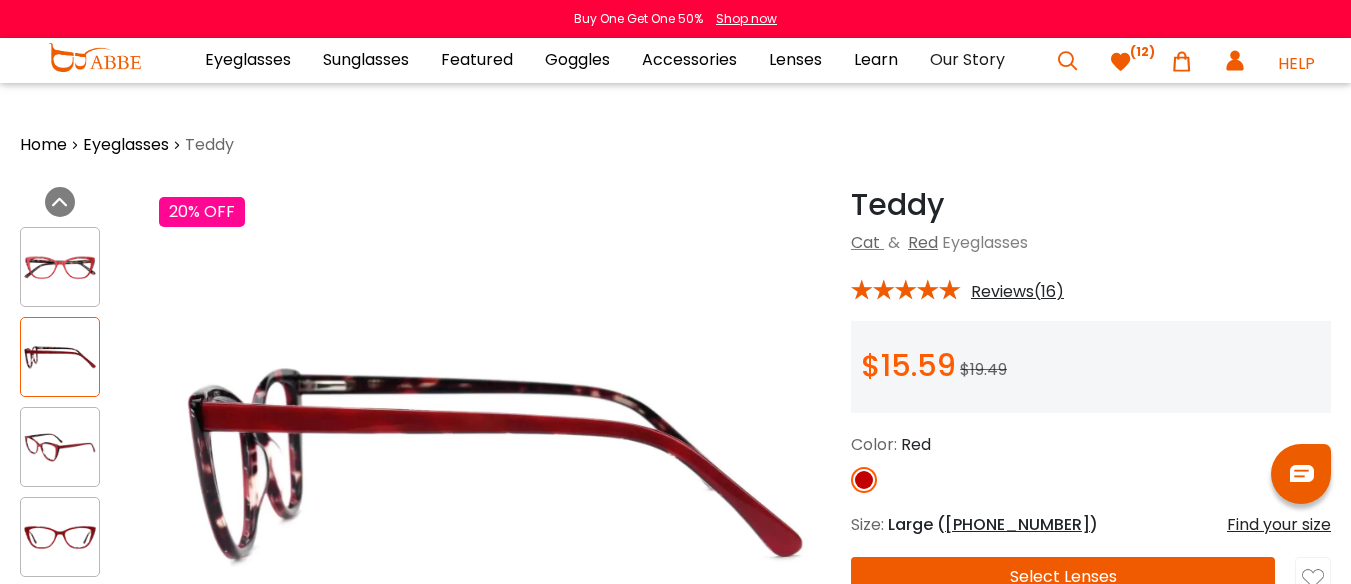 click at bounding box center [60, 447] 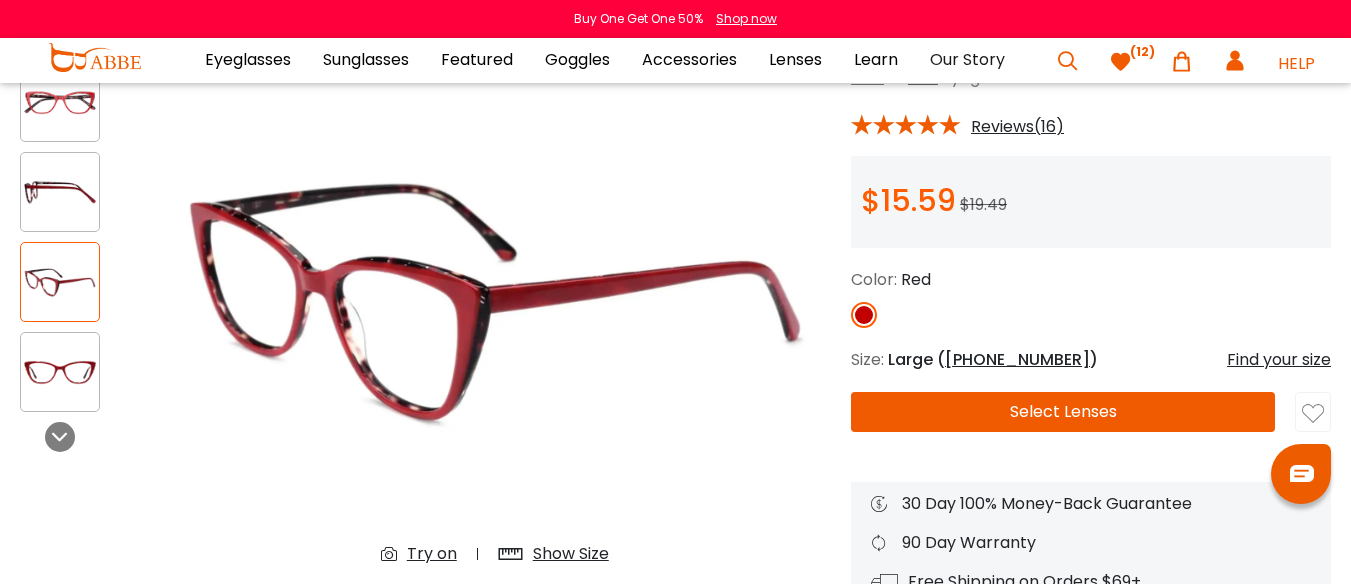 scroll, scrollTop: 200, scrollLeft: 0, axis: vertical 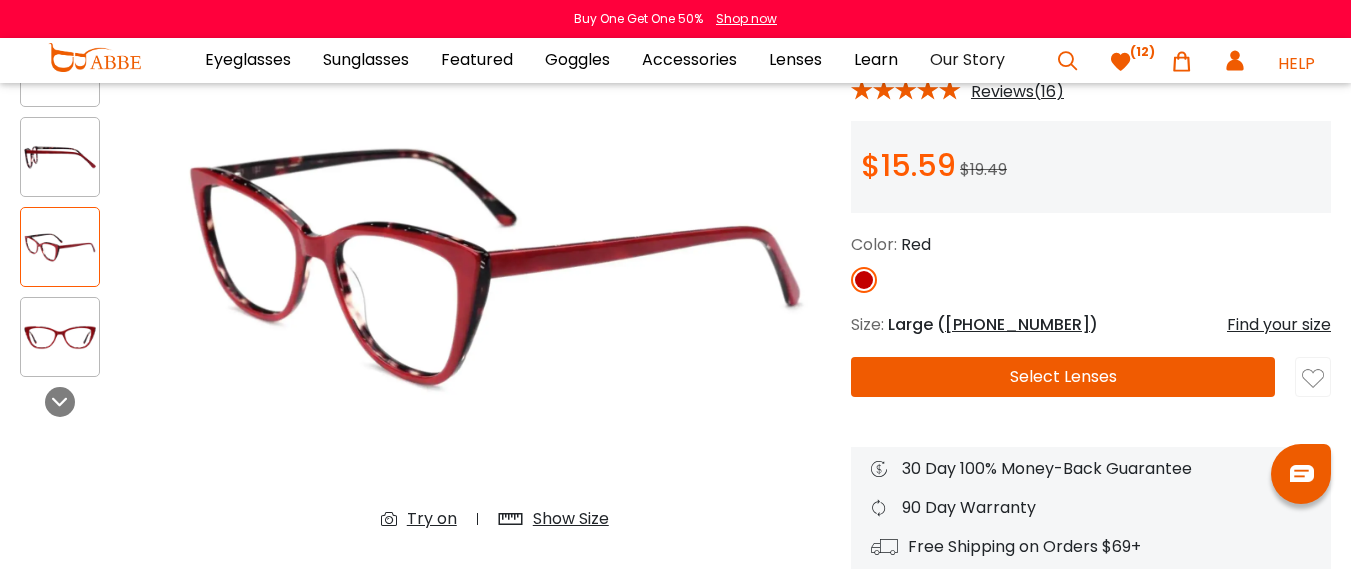 click at bounding box center (1313, 379) 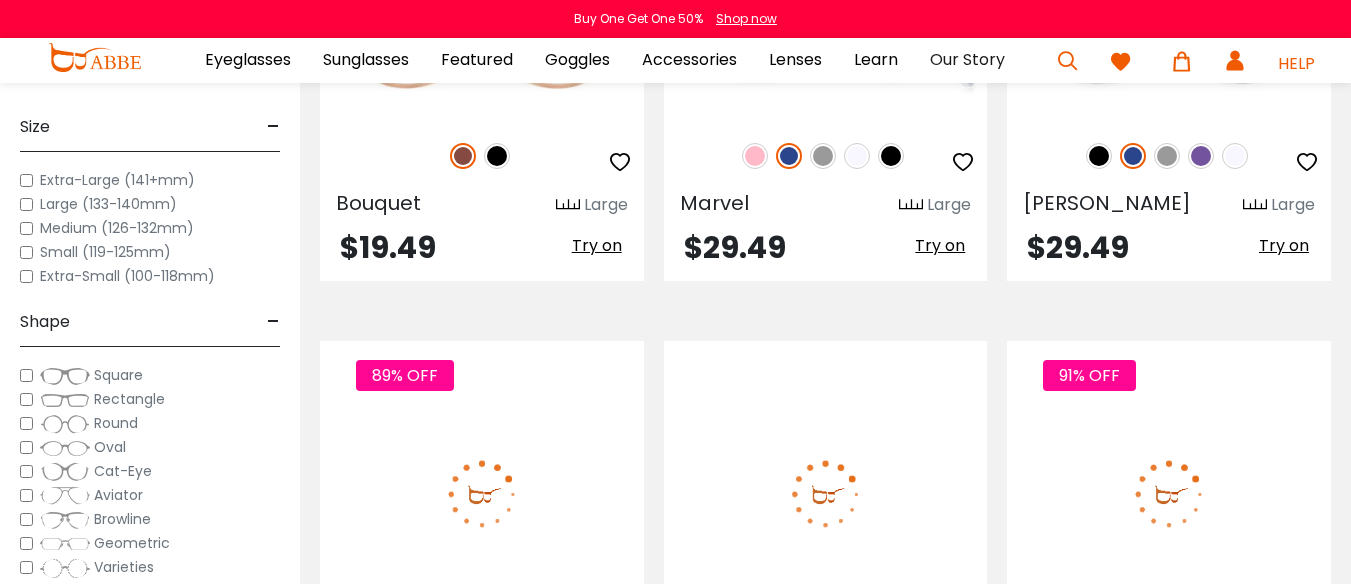 scroll, scrollTop: 0, scrollLeft: 0, axis: both 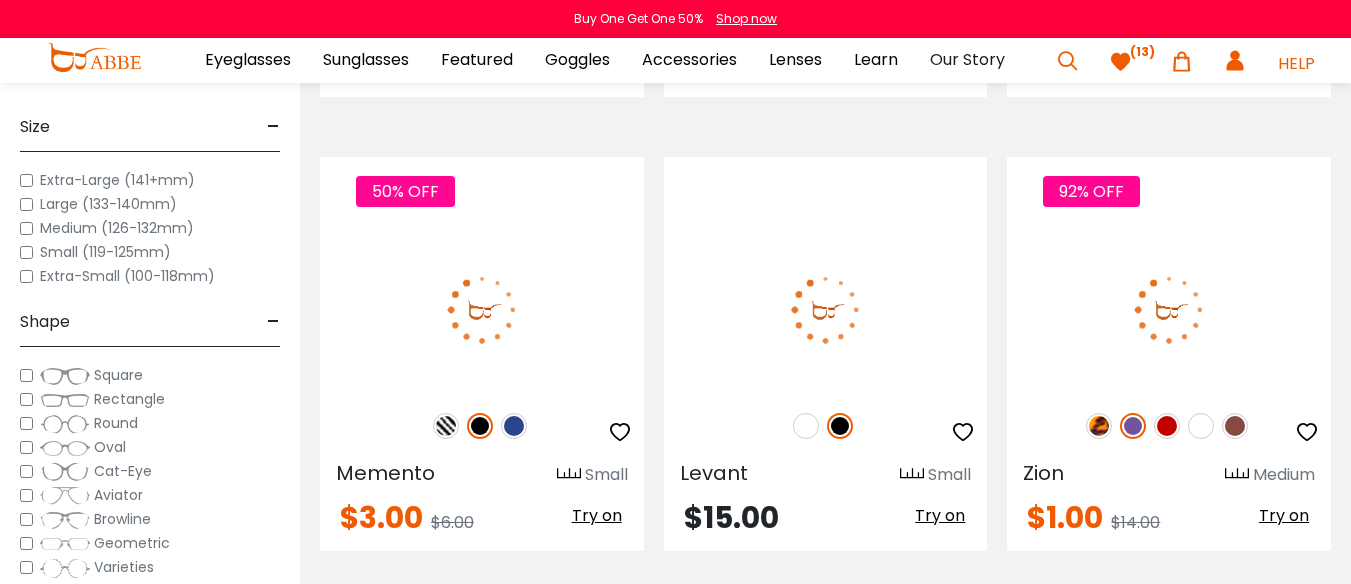 click at bounding box center [1133, -482] 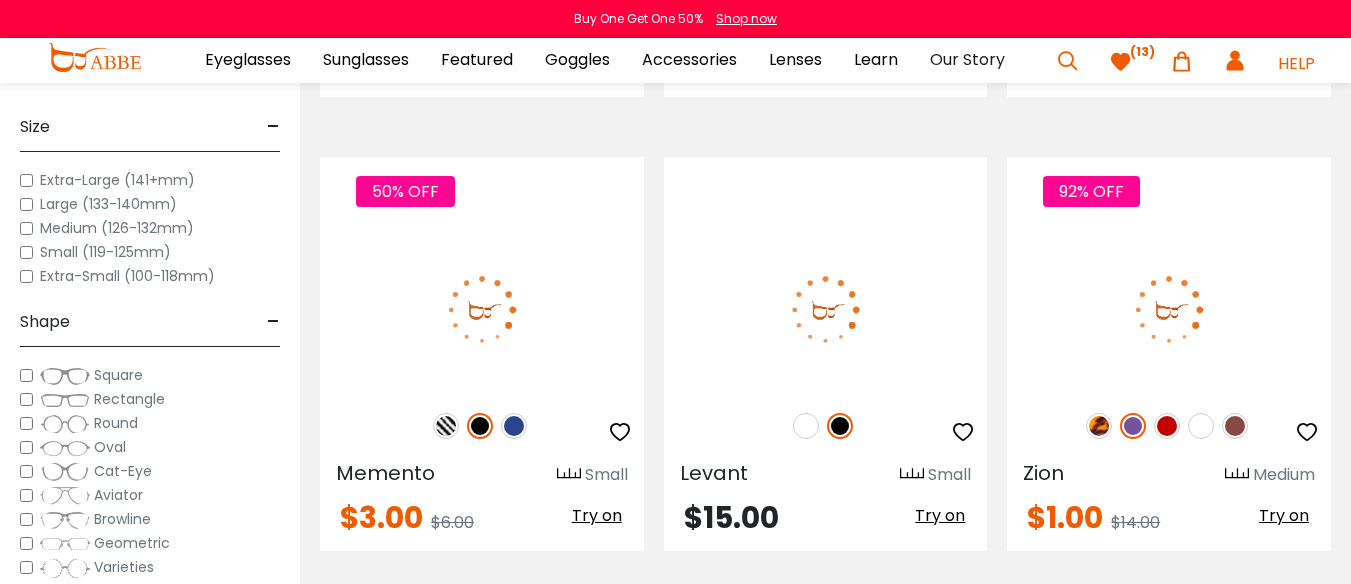 click at bounding box center [1167, -482] 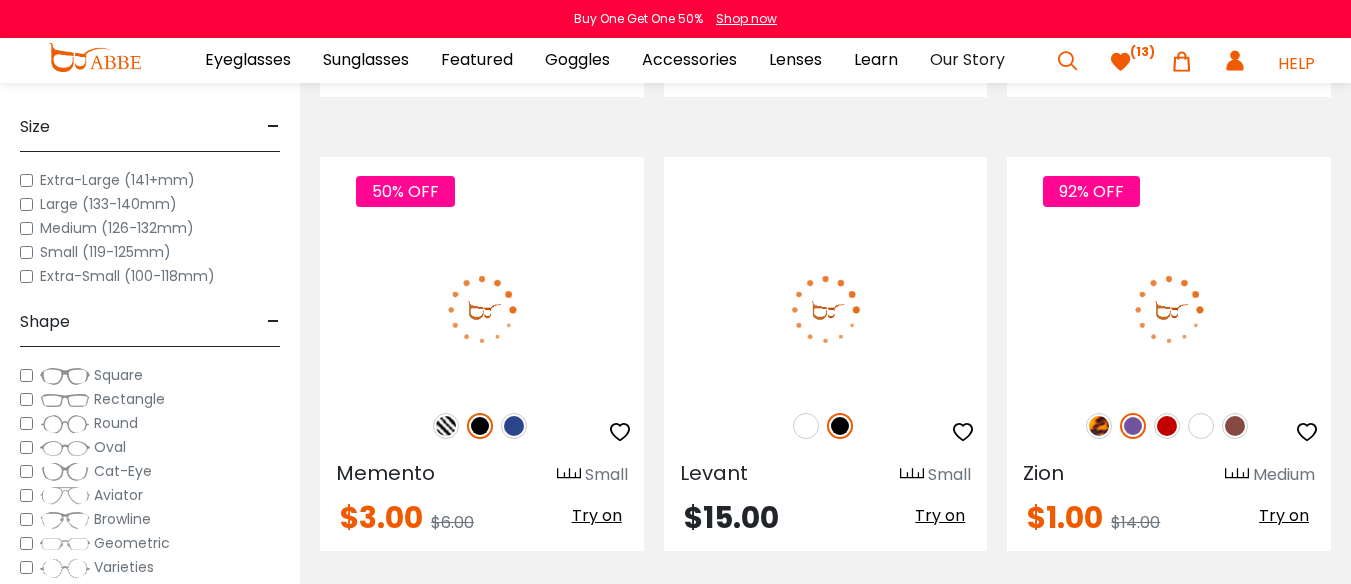 click at bounding box center (1201, -482) 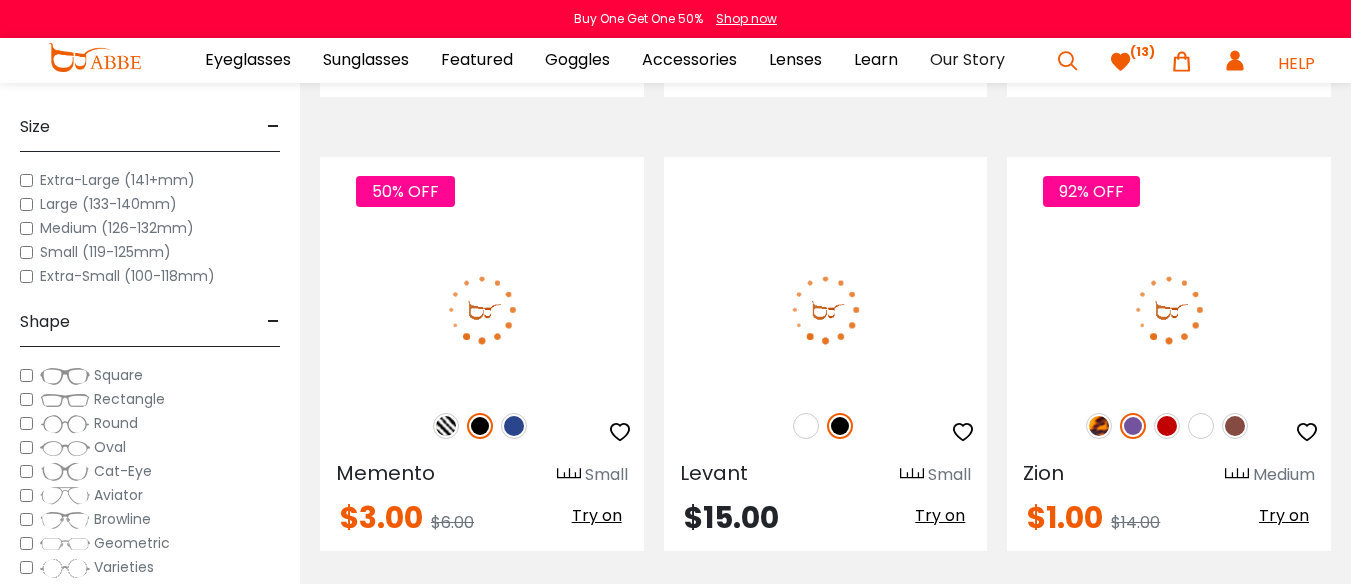click at bounding box center [1235, -482] 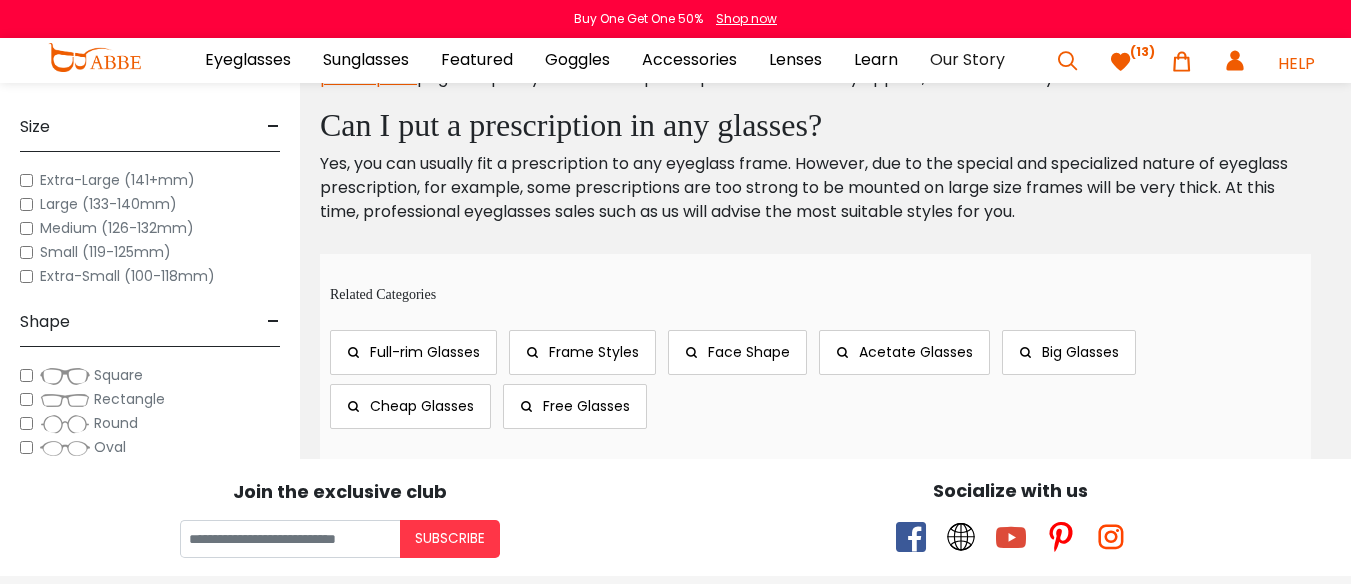scroll, scrollTop: 10100, scrollLeft: 0, axis: vertical 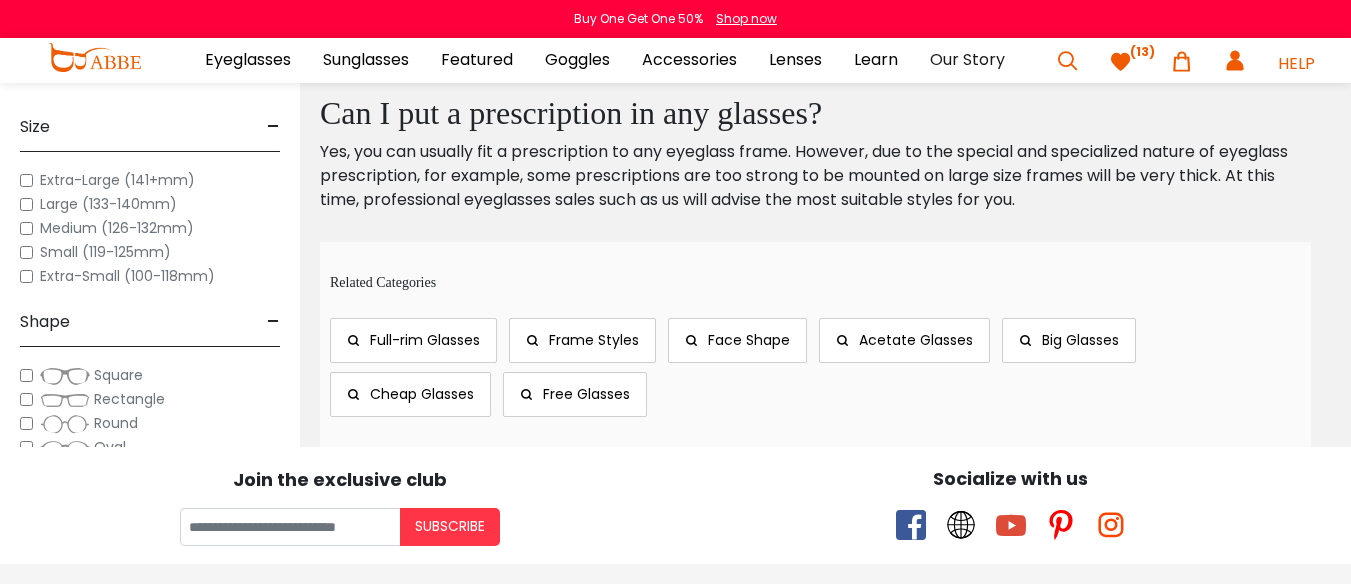 click at bounding box center (514, -574) 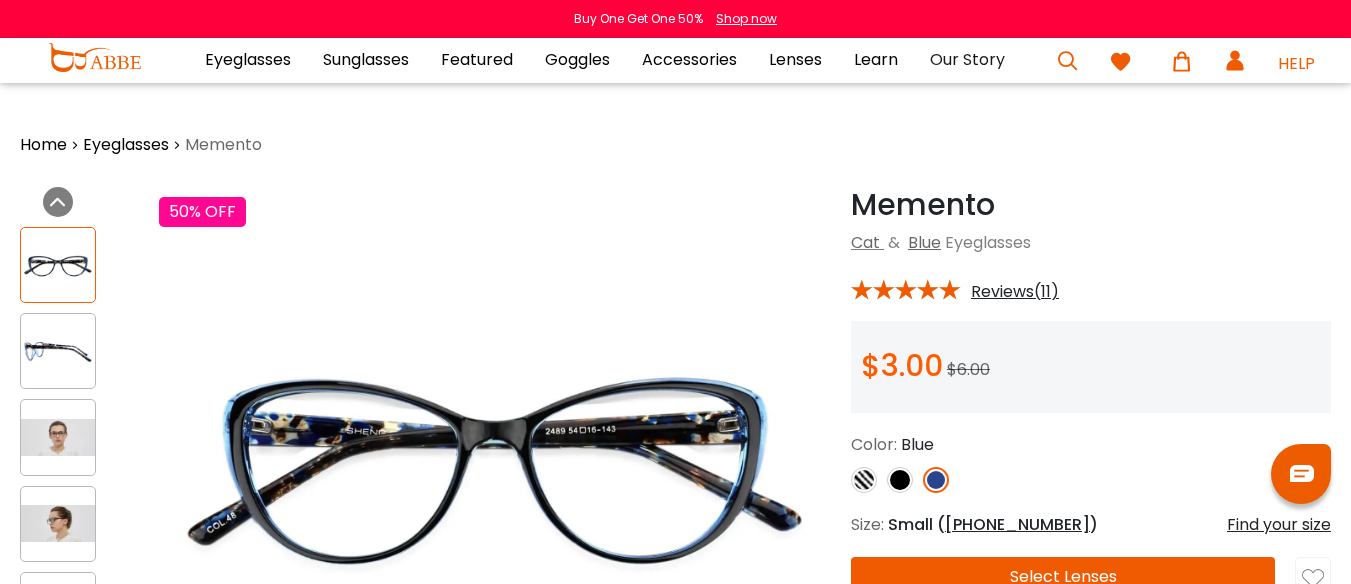 scroll, scrollTop: 0, scrollLeft: 0, axis: both 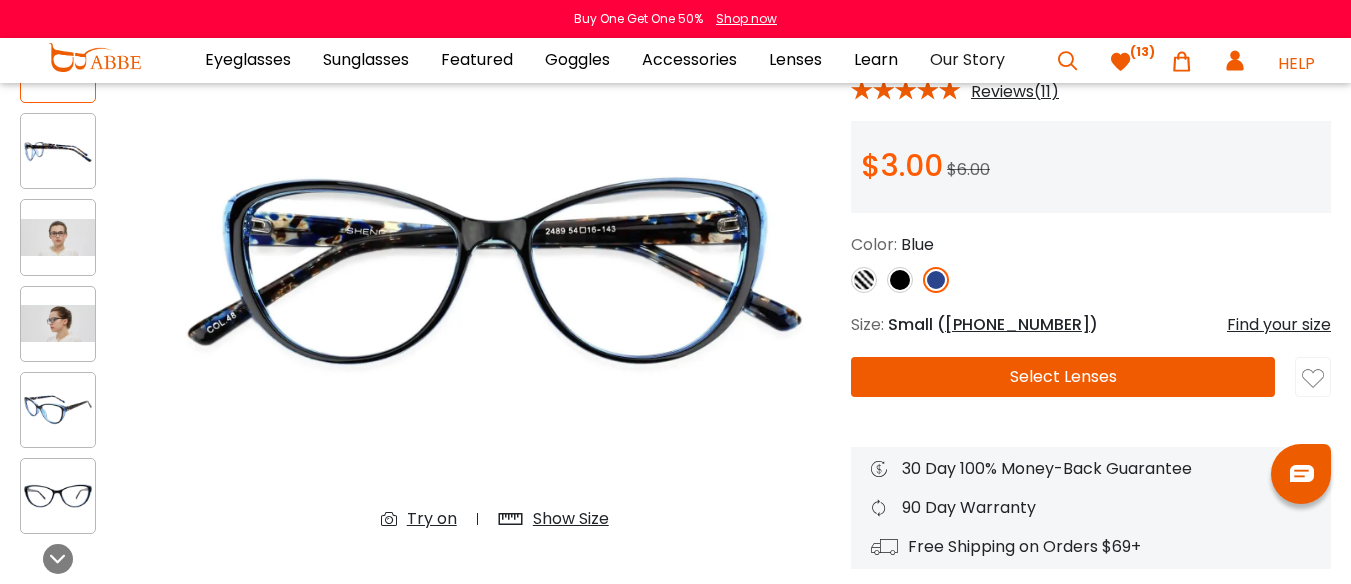 click at bounding box center (1313, 379) 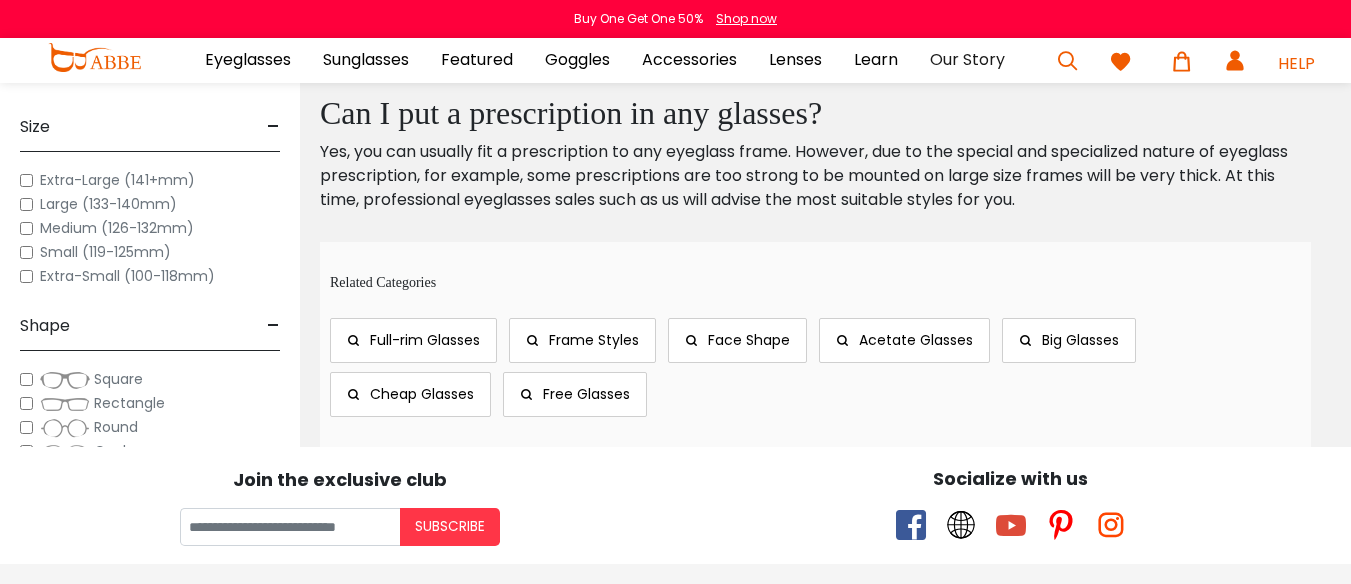 scroll, scrollTop: 0, scrollLeft: 0, axis: both 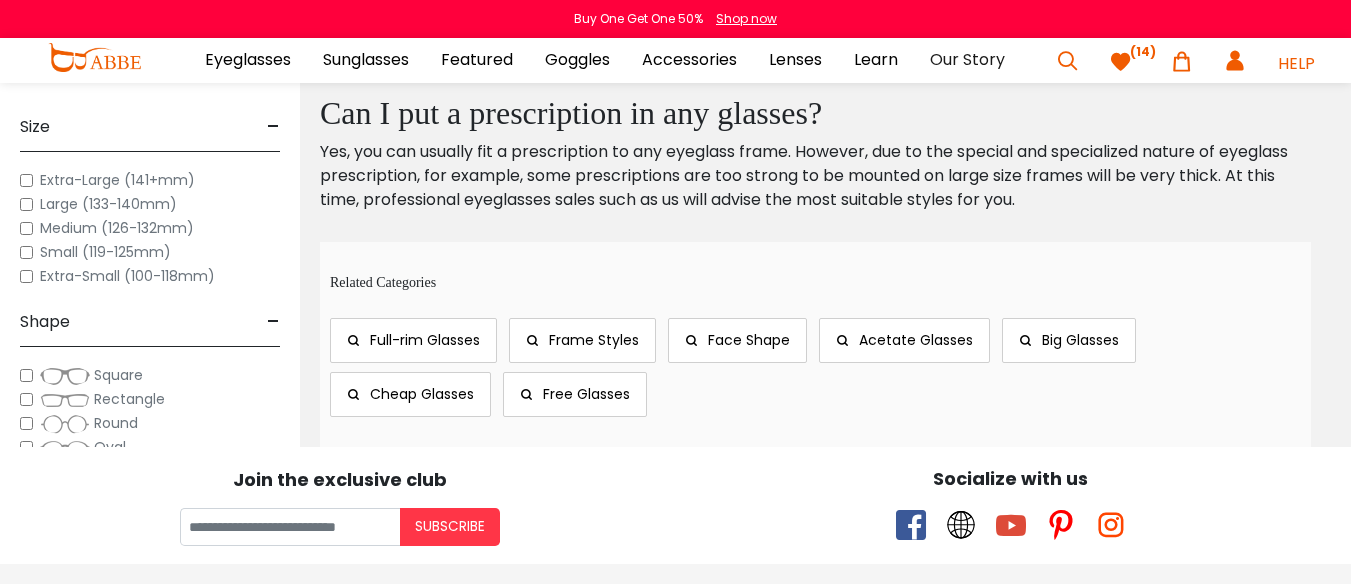 click at bounding box center [620, -568] 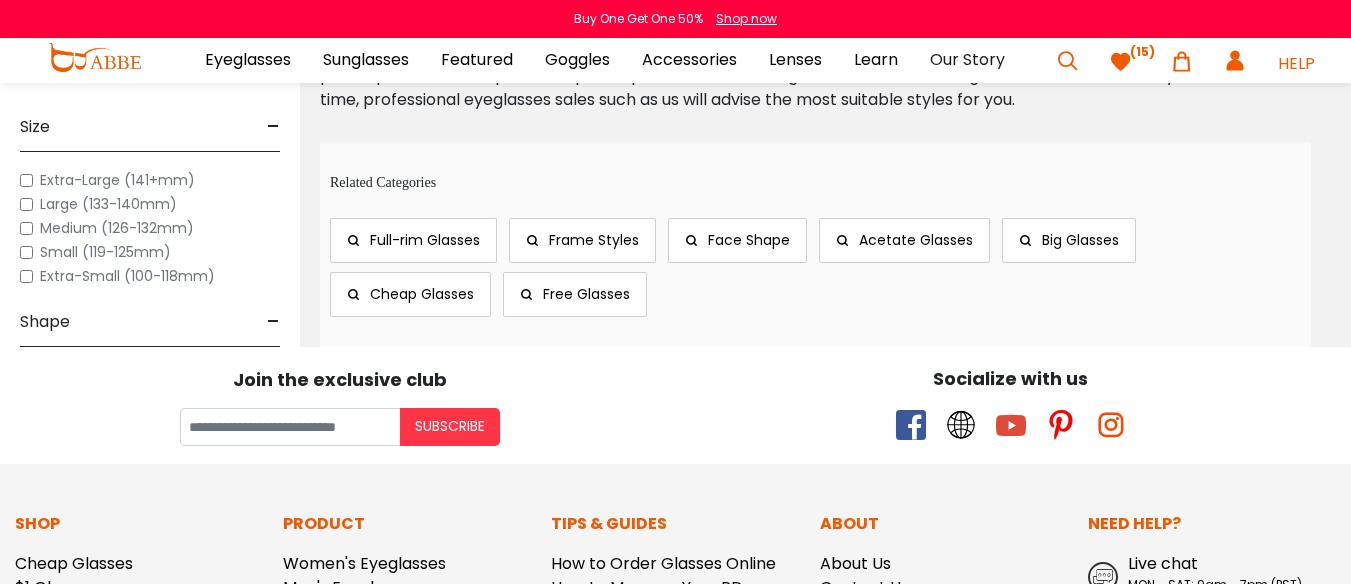 scroll, scrollTop: 10300, scrollLeft: 0, axis: vertical 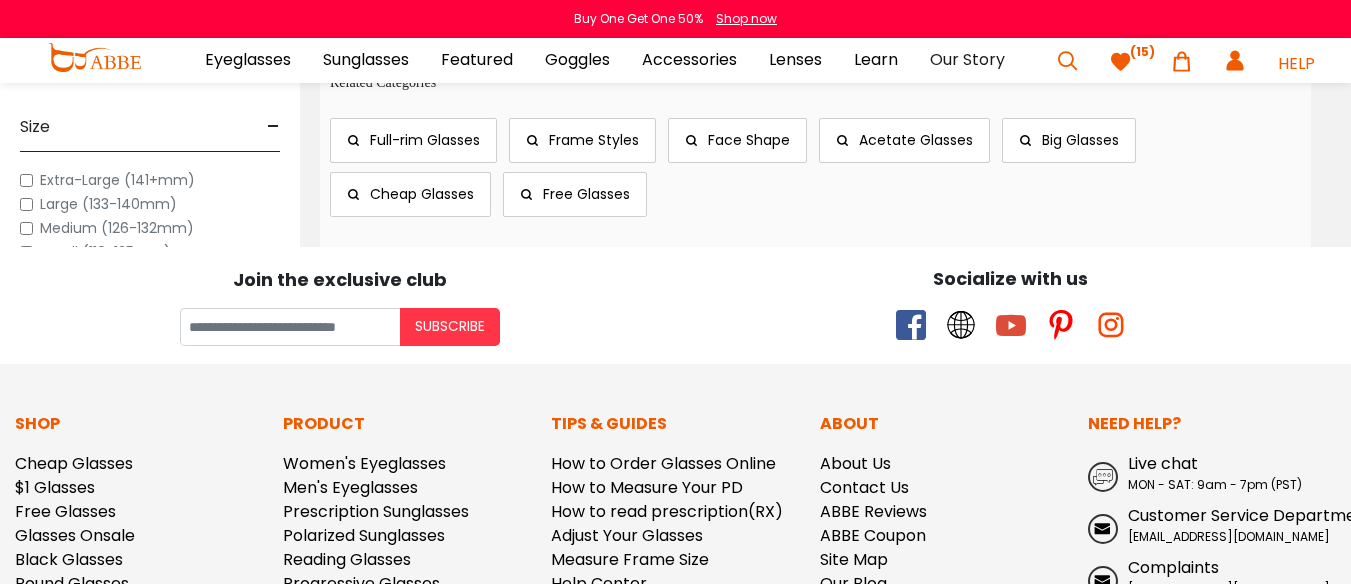 click on "11" at bounding box center [868, -581] 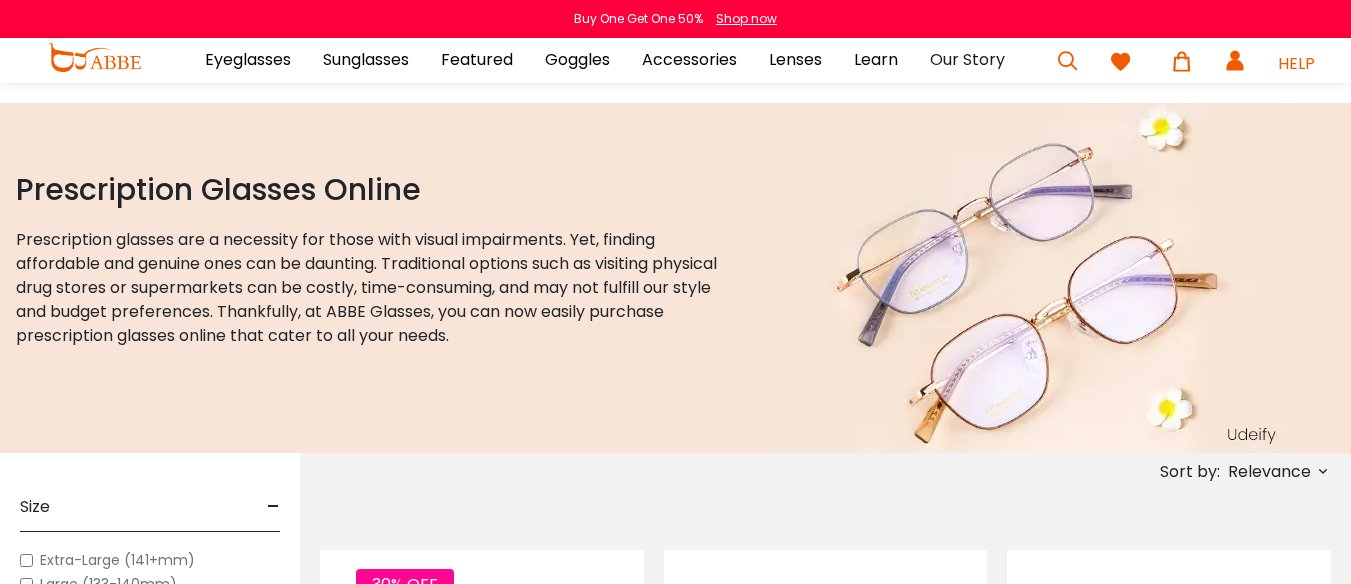 scroll, scrollTop: 0, scrollLeft: 0, axis: both 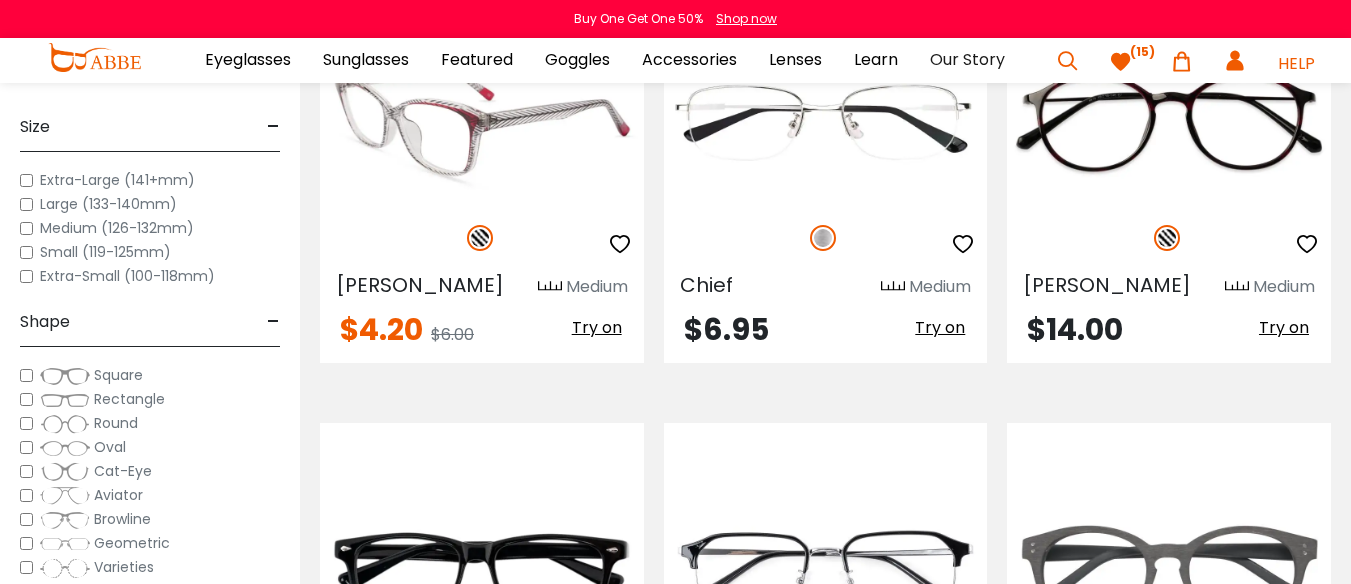 click at bounding box center (482, 122) 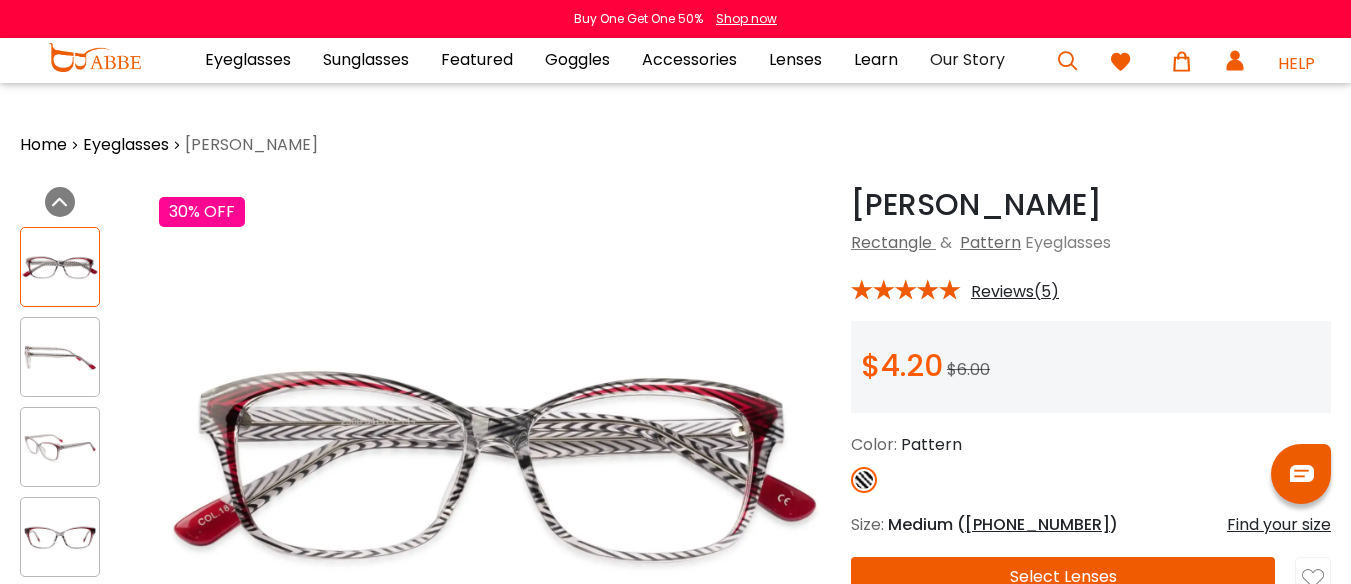 scroll, scrollTop: 0, scrollLeft: 0, axis: both 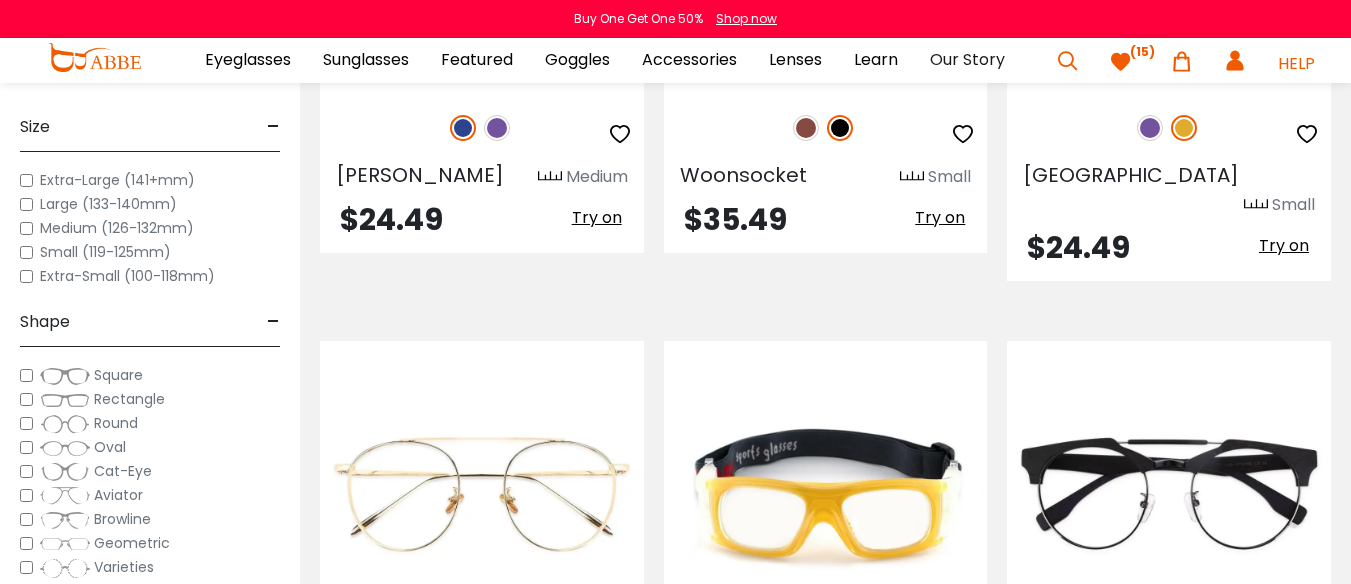 click at bounding box center [1150, 128] 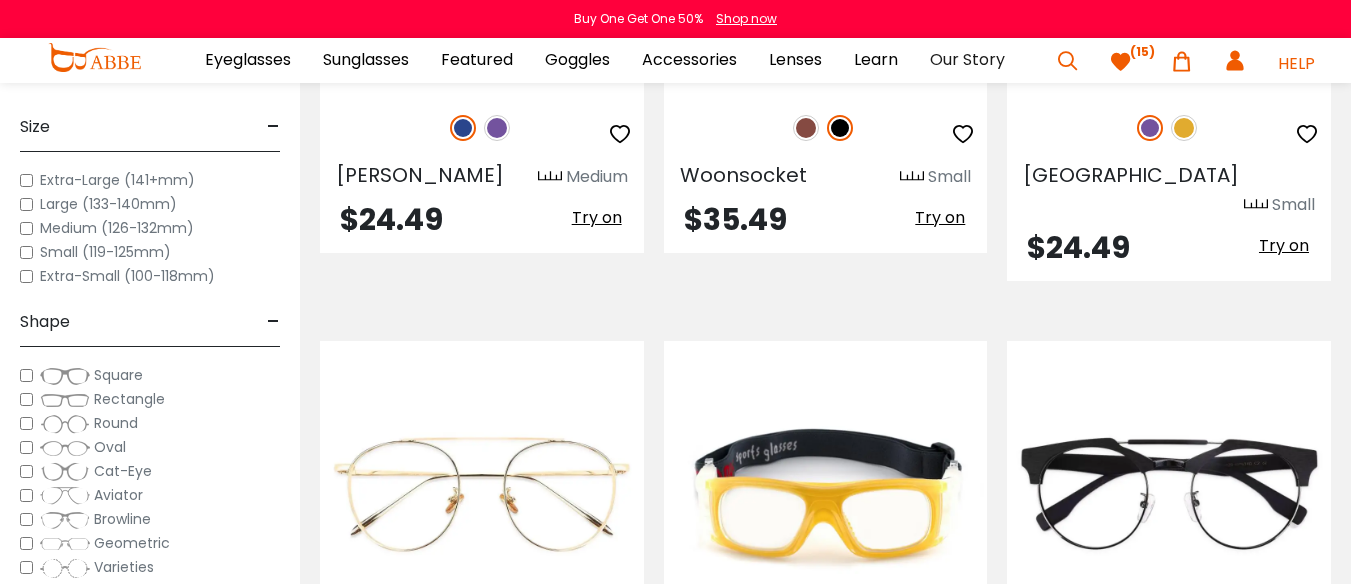 click at bounding box center [1169, 12] 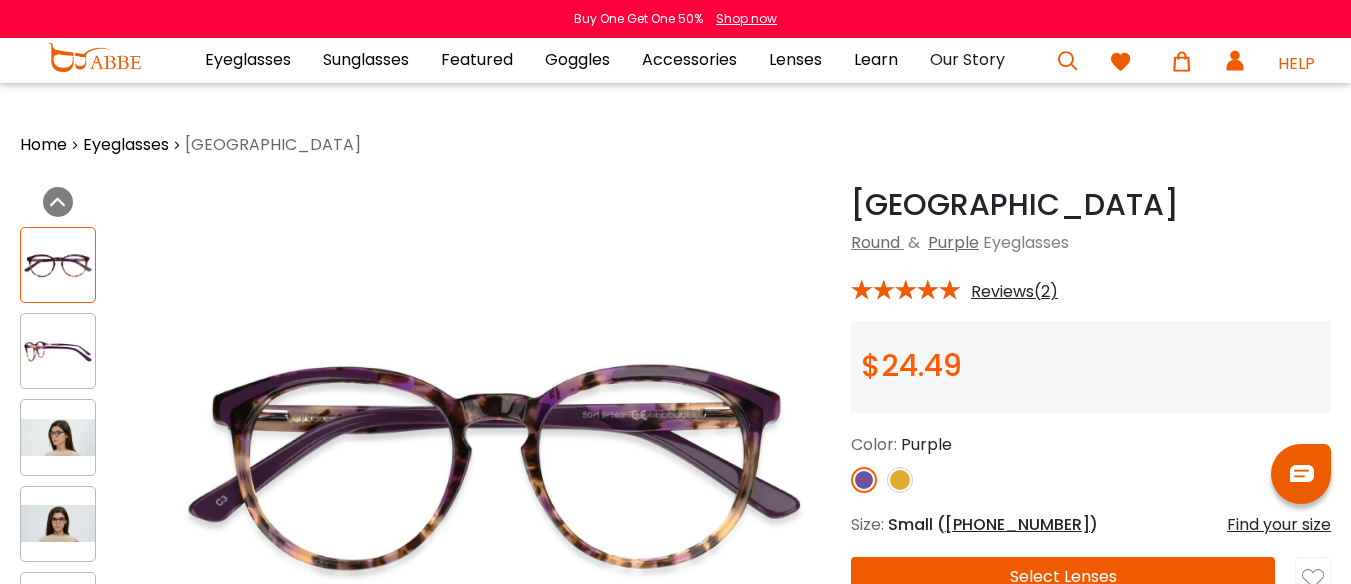 scroll, scrollTop: 0, scrollLeft: 0, axis: both 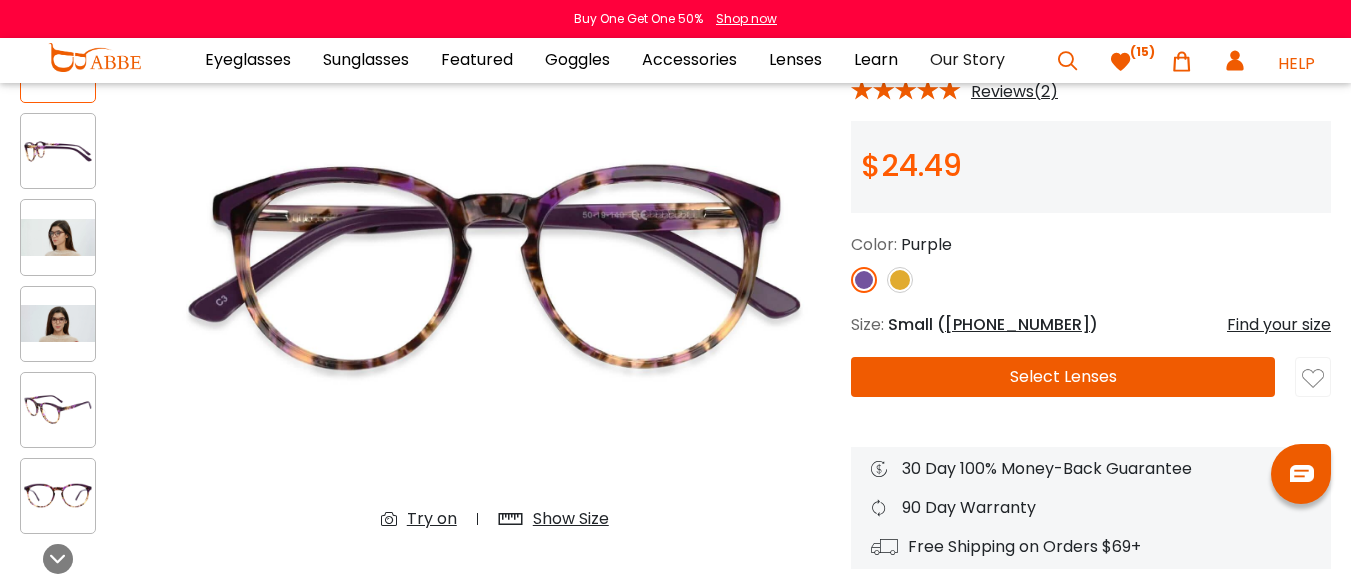 click at bounding box center [1313, 379] 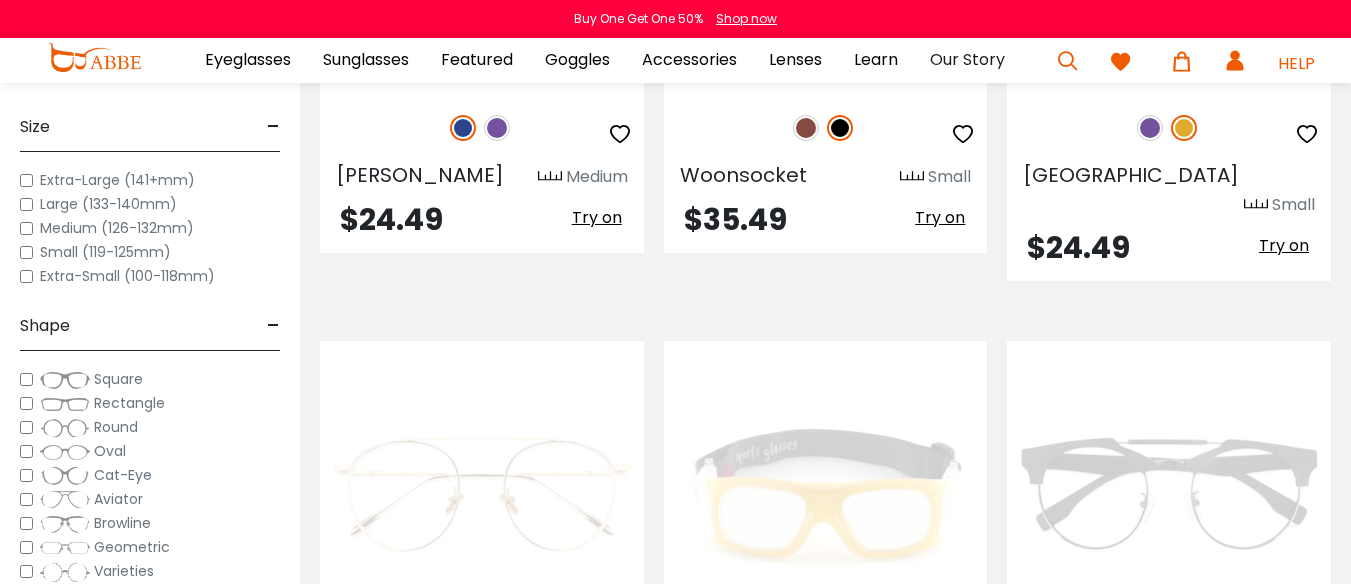 scroll, scrollTop: 0, scrollLeft: 0, axis: both 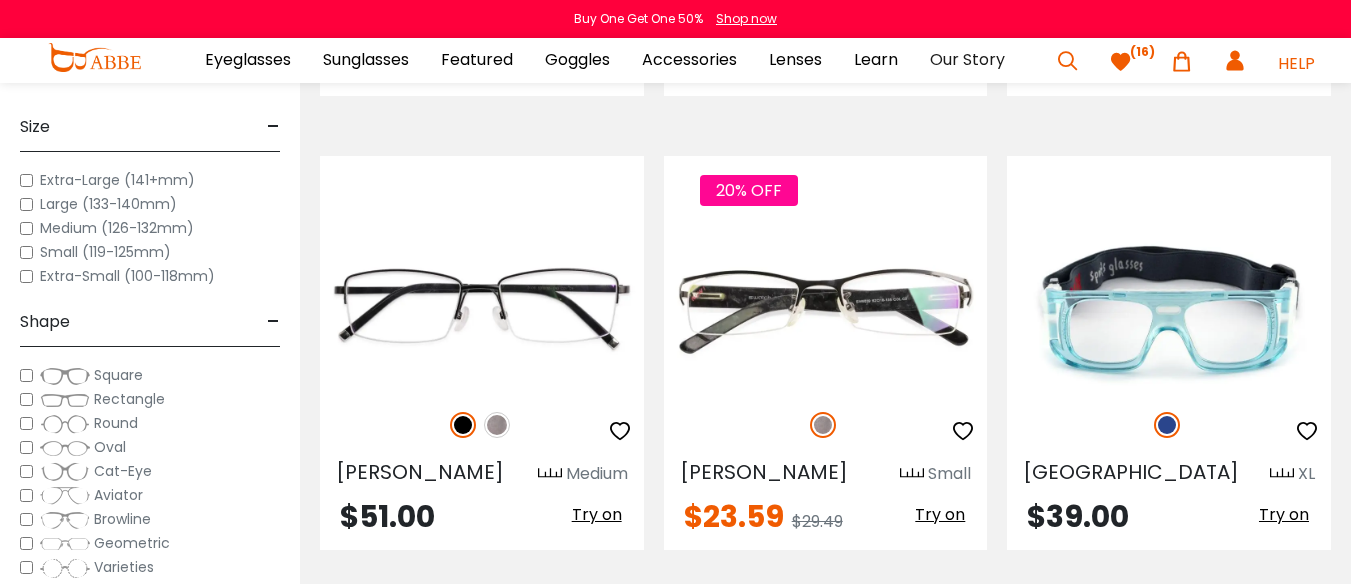 click at bounding box center [1169, -145] 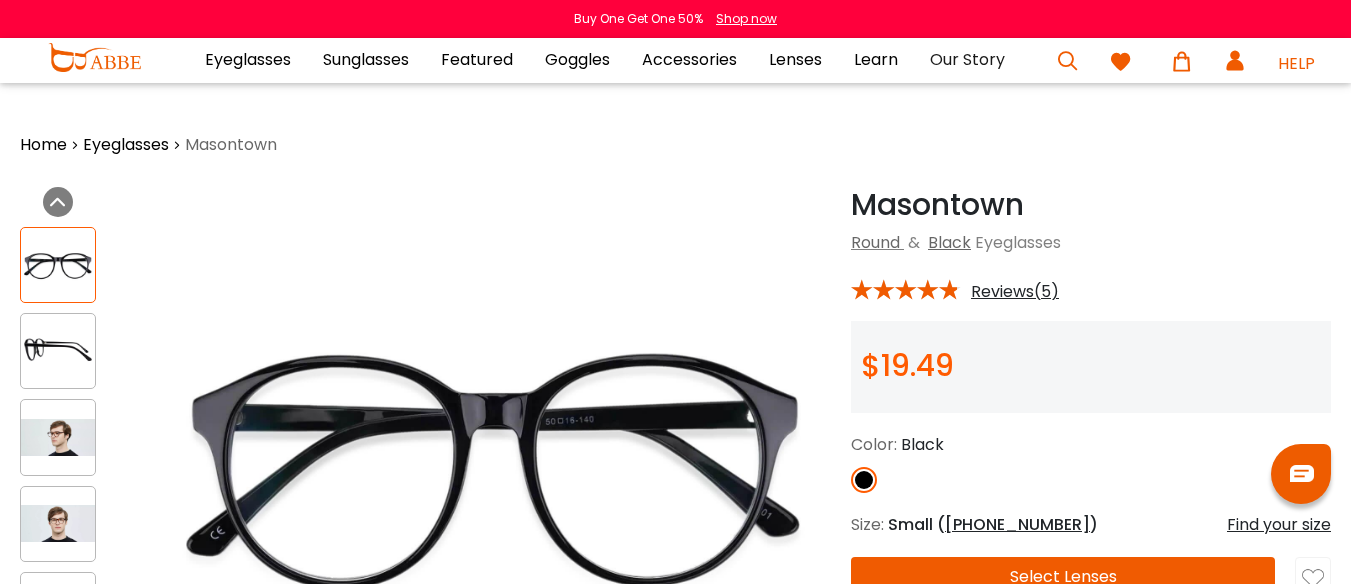scroll, scrollTop: 0, scrollLeft: 0, axis: both 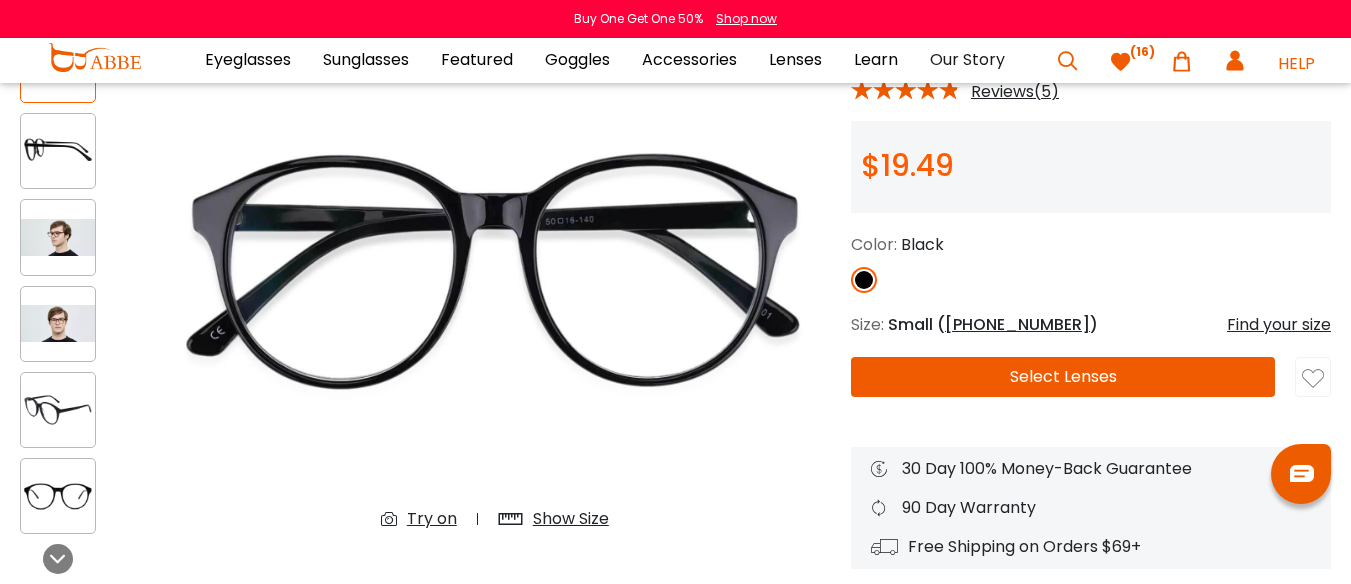 click at bounding box center [1313, 379] 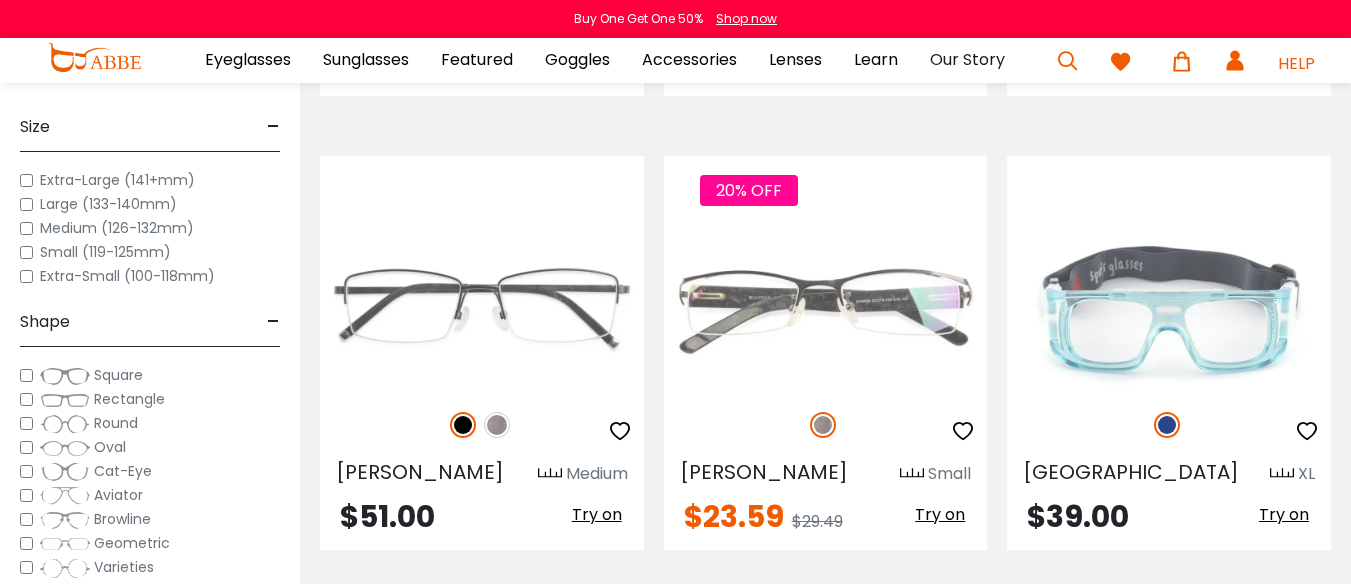 scroll, scrollTop: 0, scrollLeft: 0, axis: both 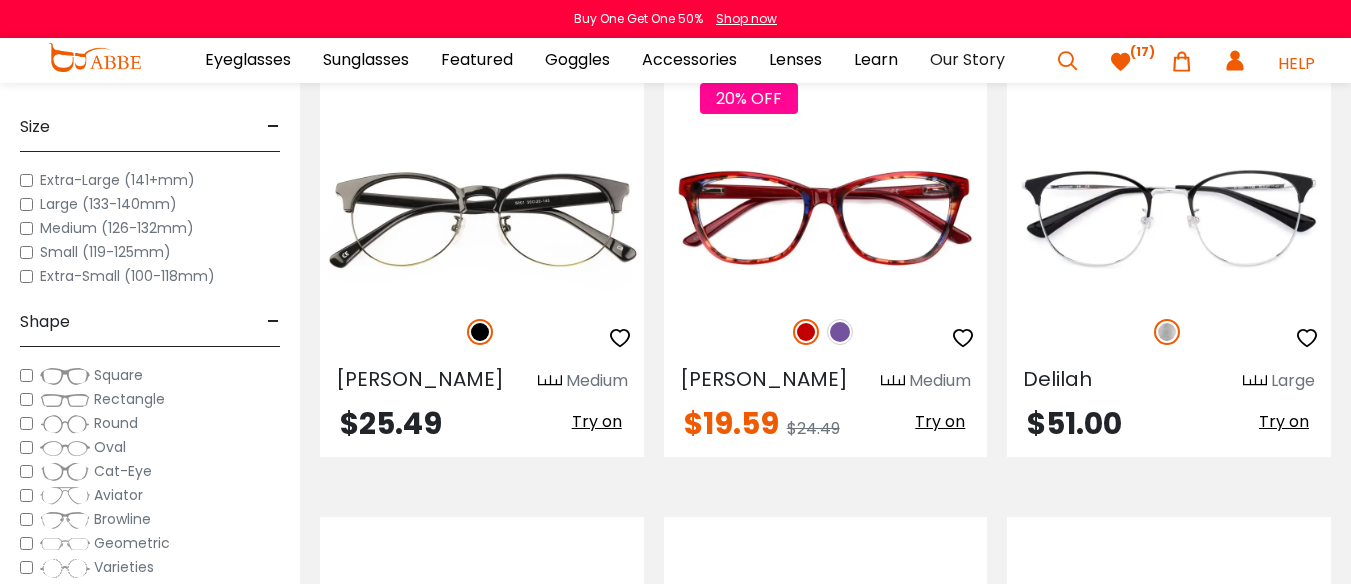 click at bounding box center (497, -121) 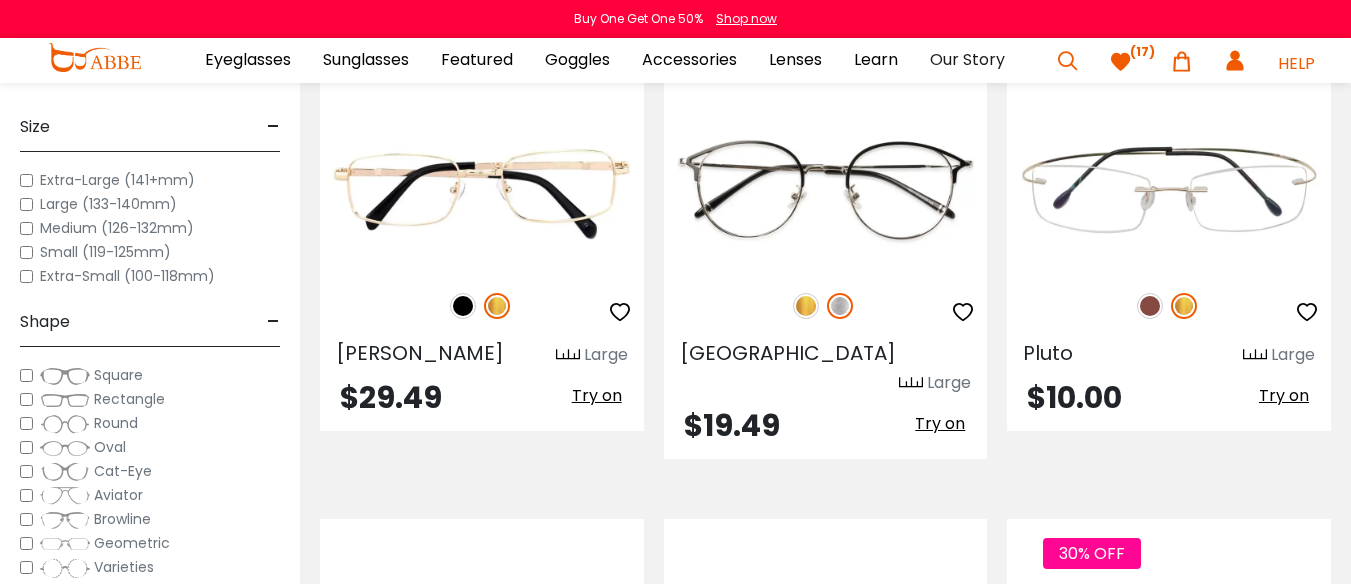 scroll, scrollTop: 7500, scrollLeft: 0, axis: vertical 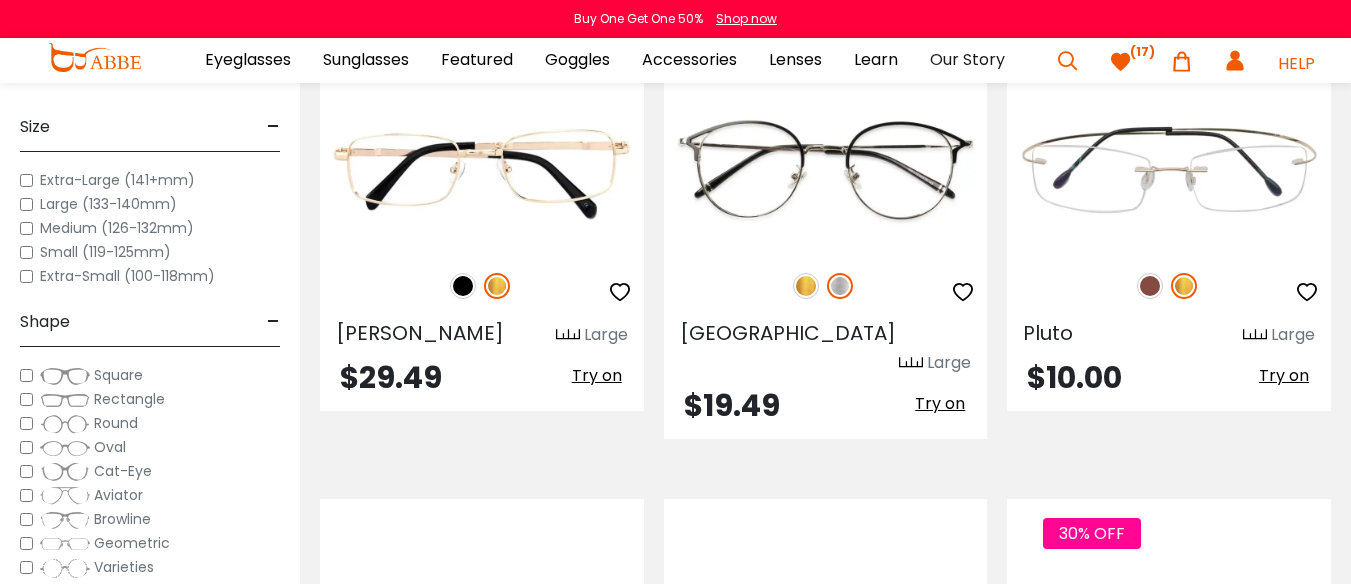 click at bounding box center (840, -168) 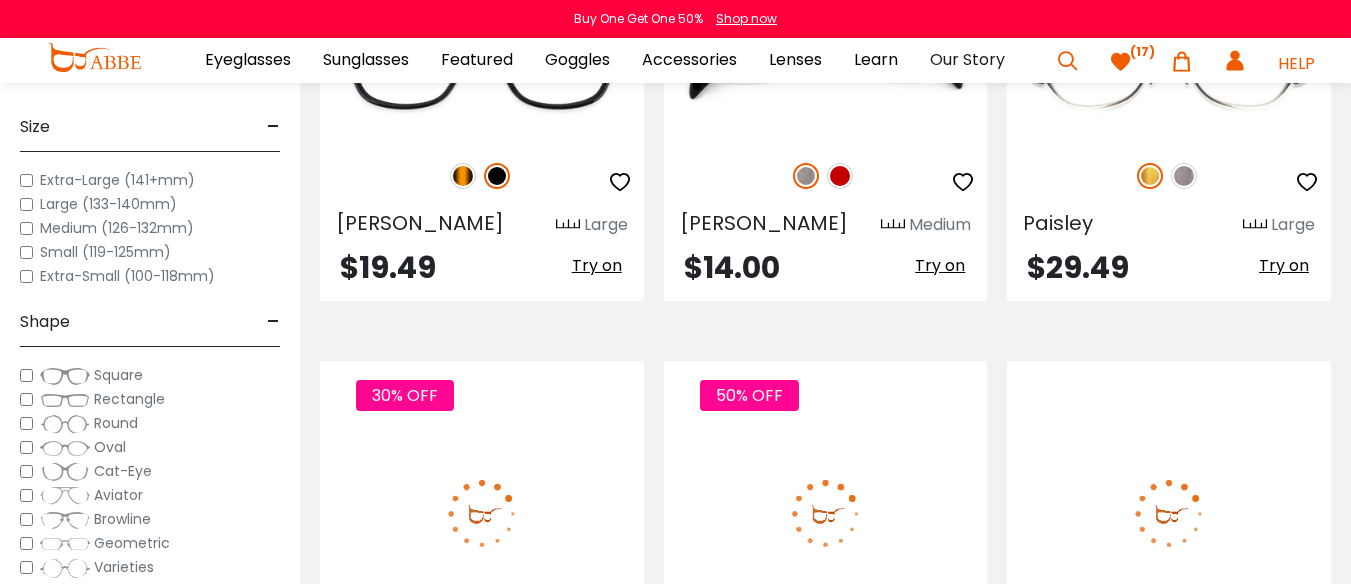 scroll, scrollTop: 9100, scrollLeft: 0, axis: vertical 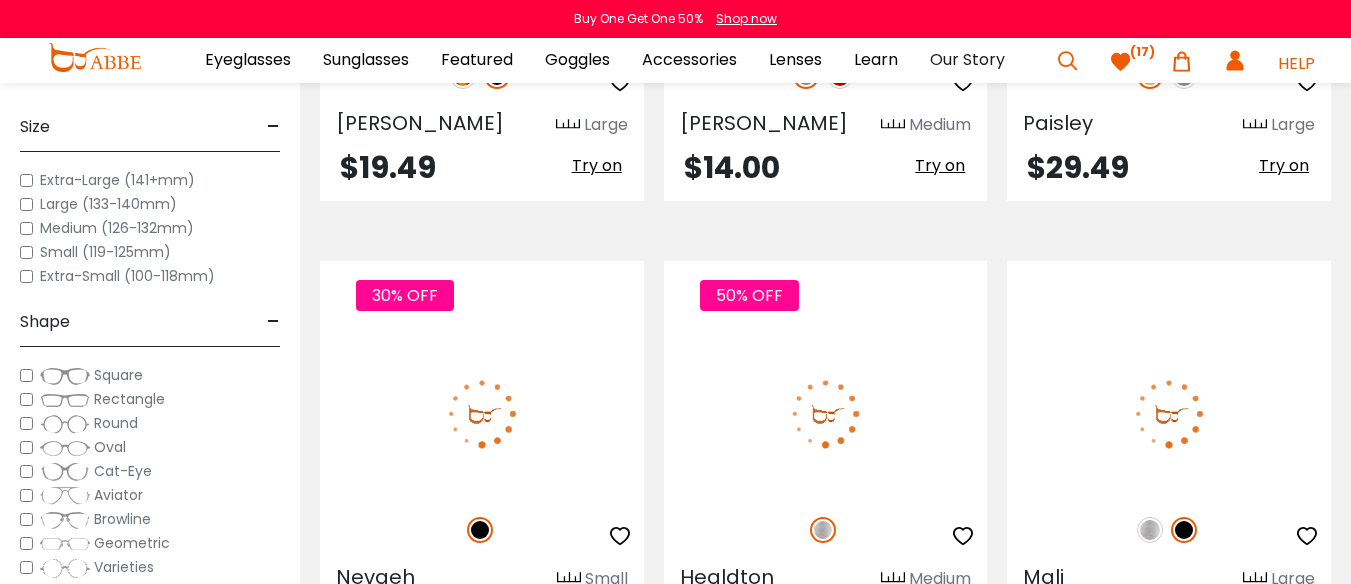 click at bounding box center (1169, -494) 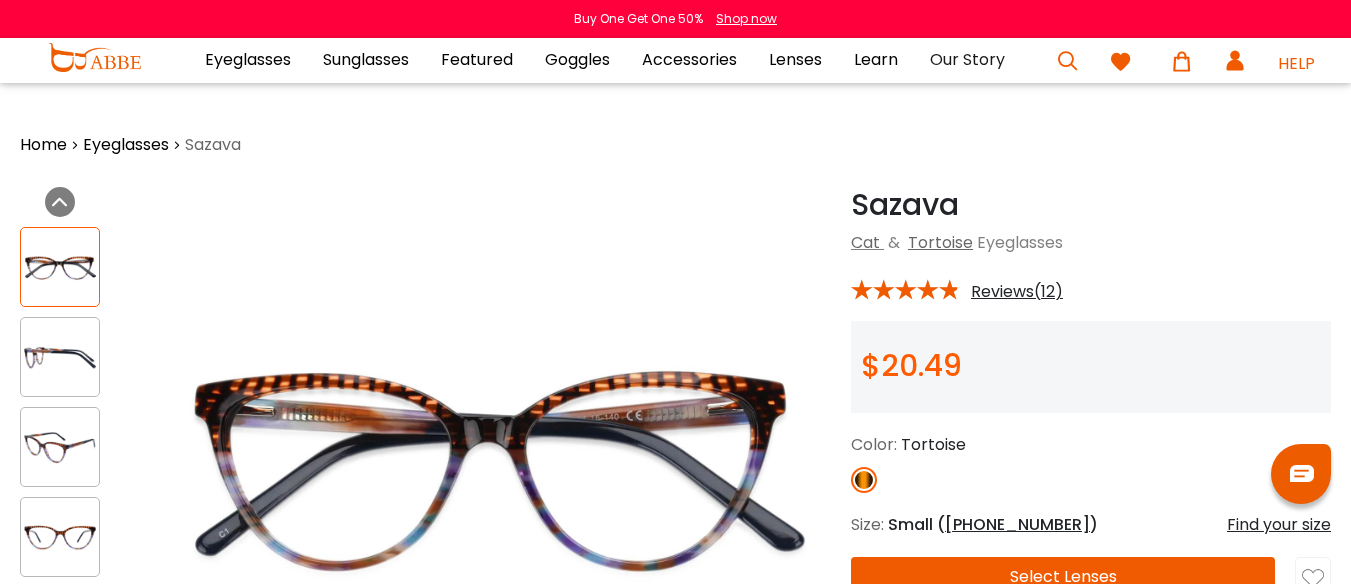 scroll, scrollTop: 0, scrollLeft: 0, axis: both 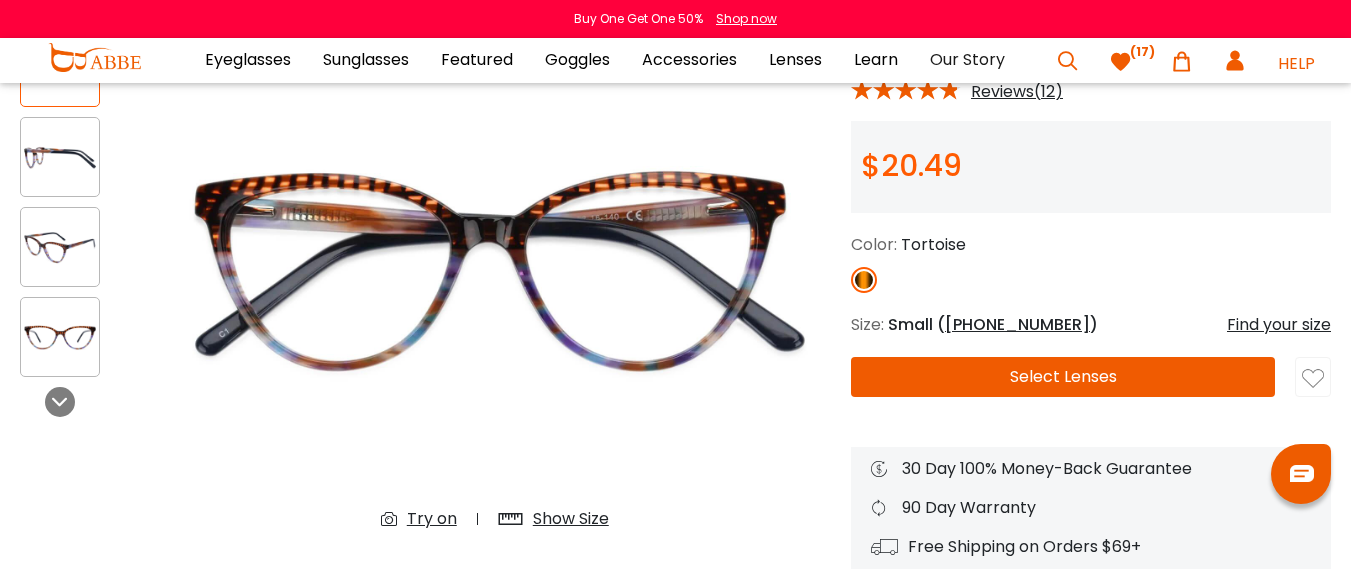 click at bounding box center (1313, 379) 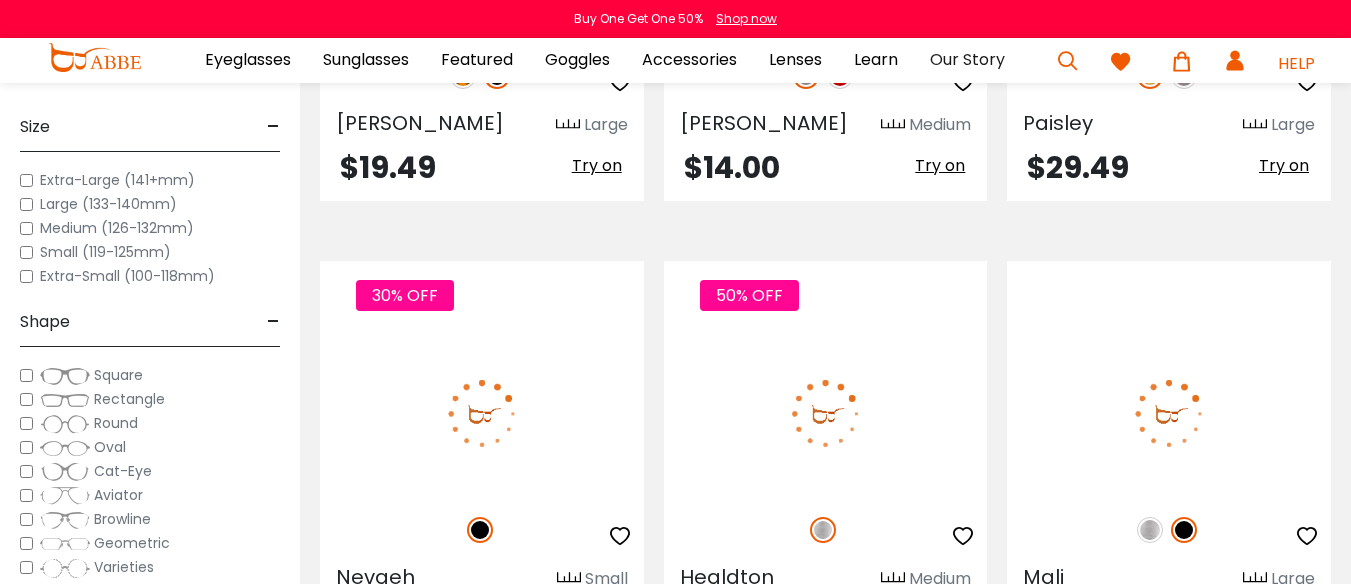 scroll, scrollTop: 0, scrollLeft: 0, axis: both 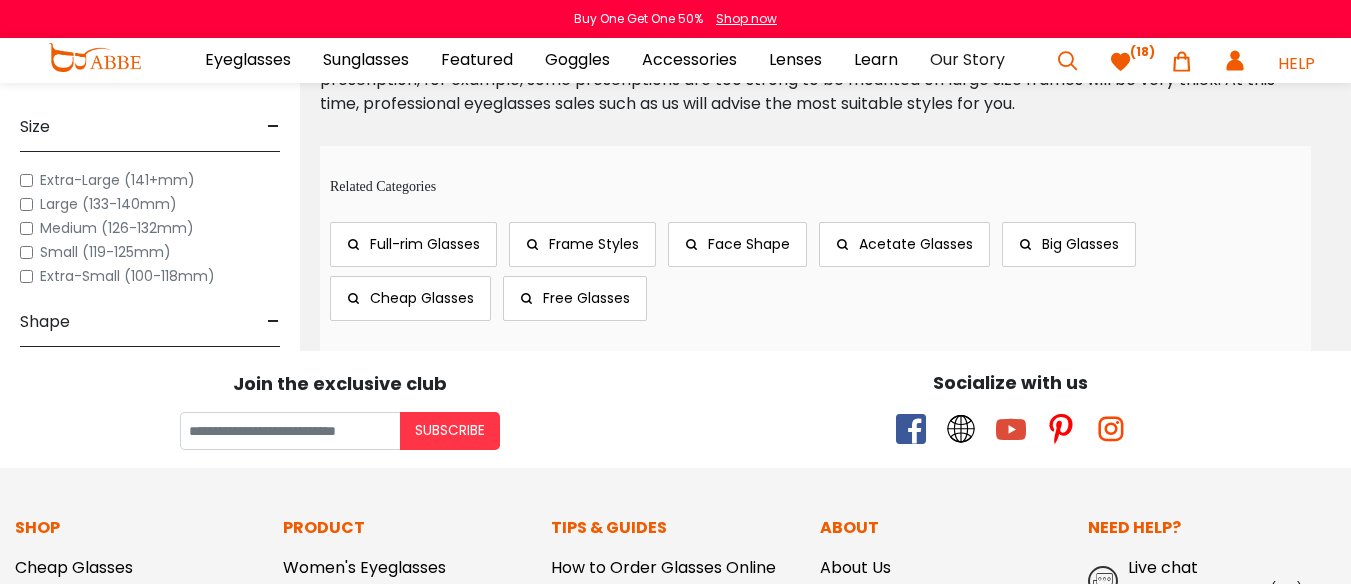 click on "12" at bounding box center [910, -477] 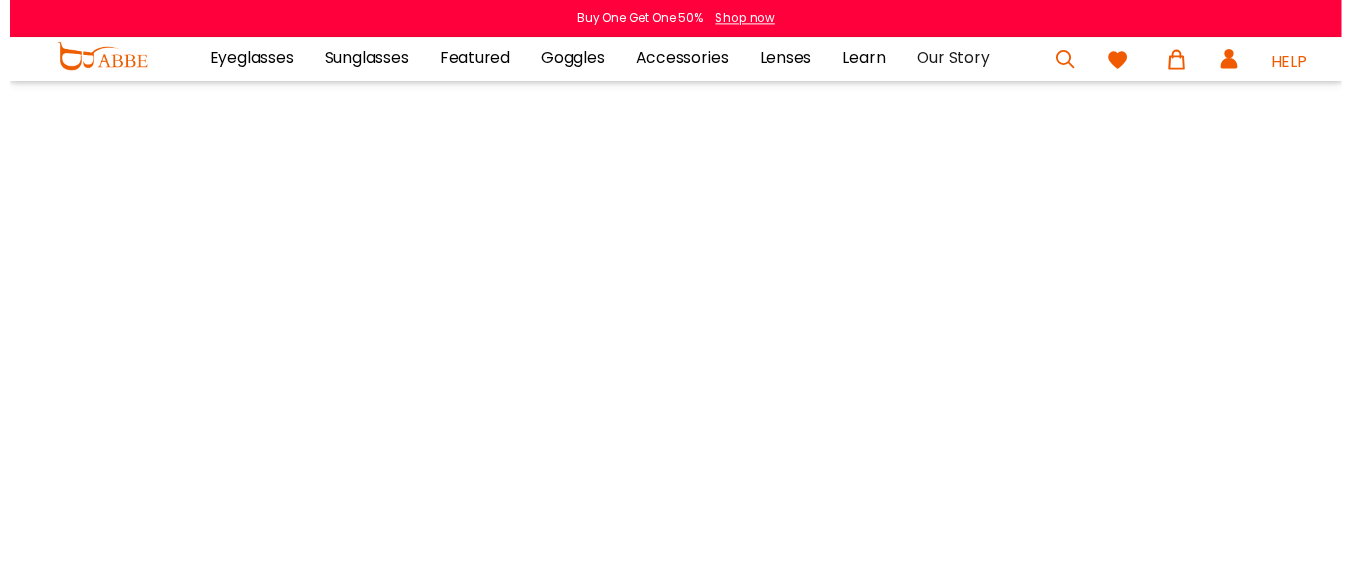 scroll, scrollTop: 0, scrollLeft: 0, axis: both 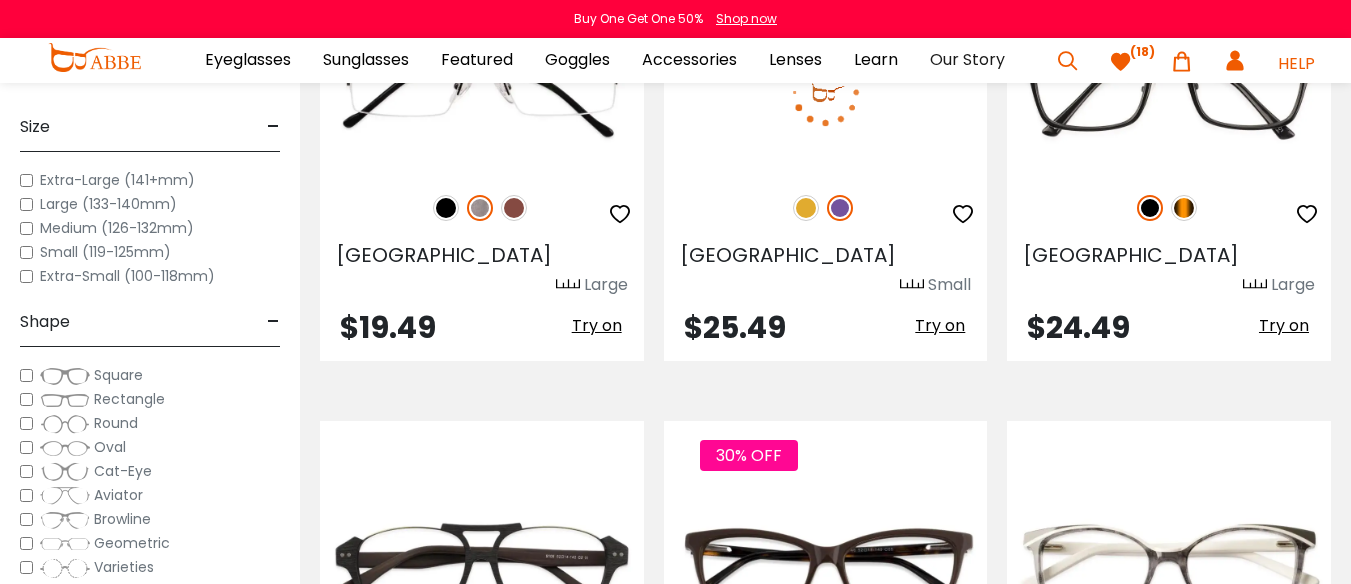 click at bounding box center [806, 208] 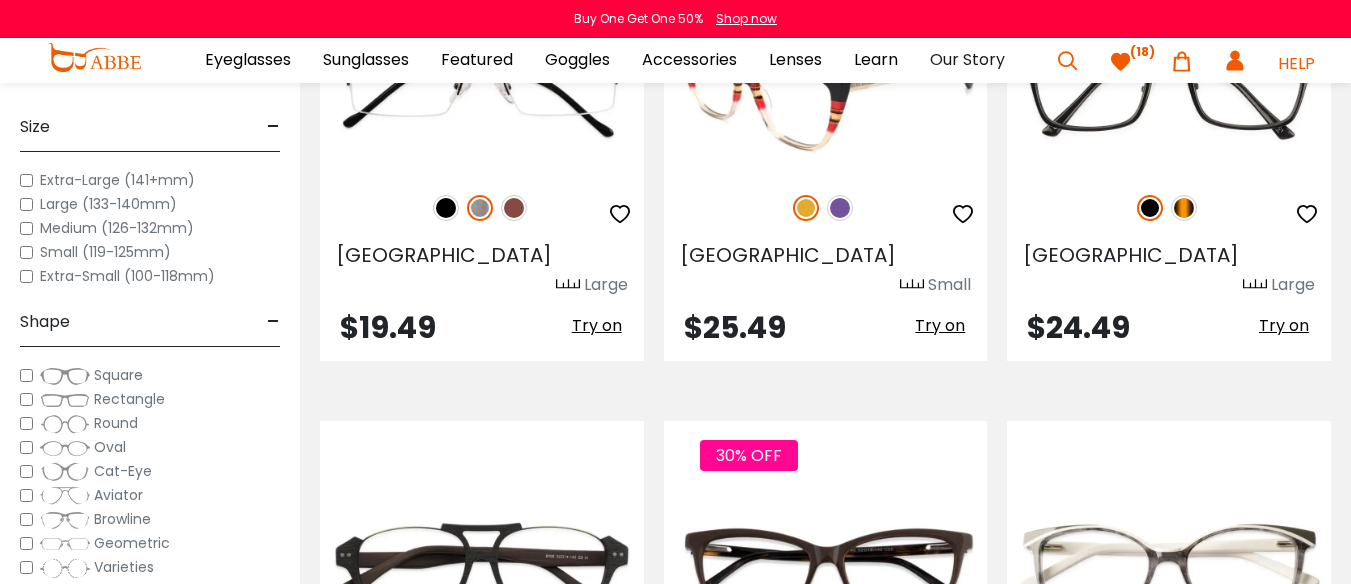 click at bounding box center (840, 208) 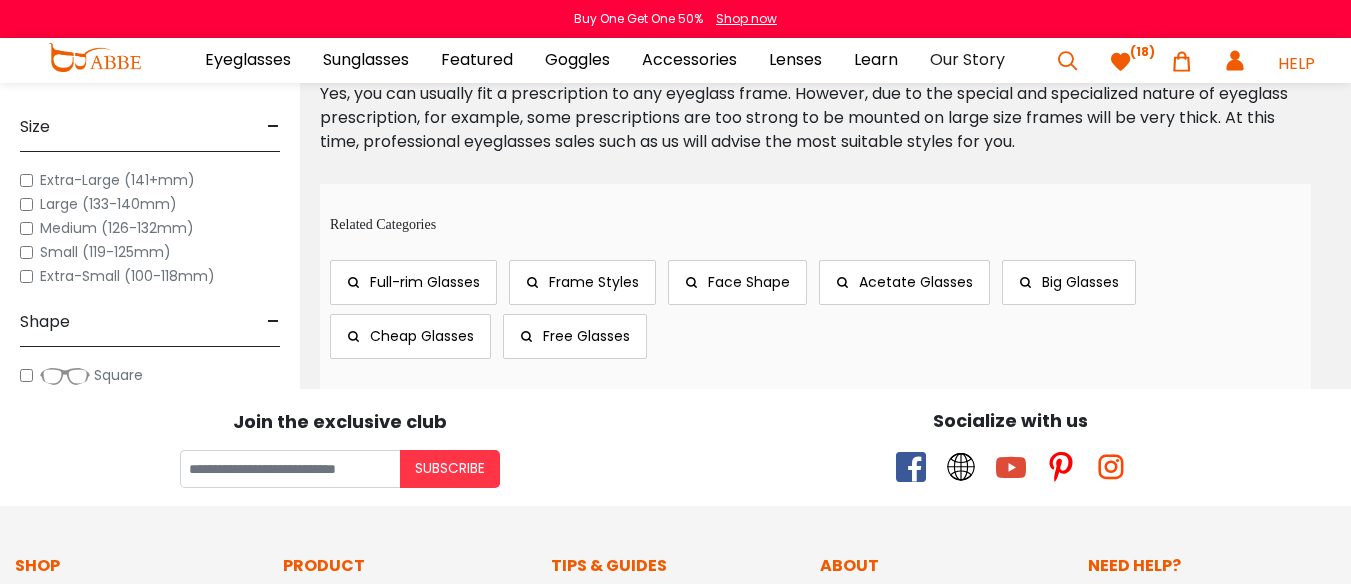scroll, scrollTop: 10400, scrollLeft: 0, axis: vertical 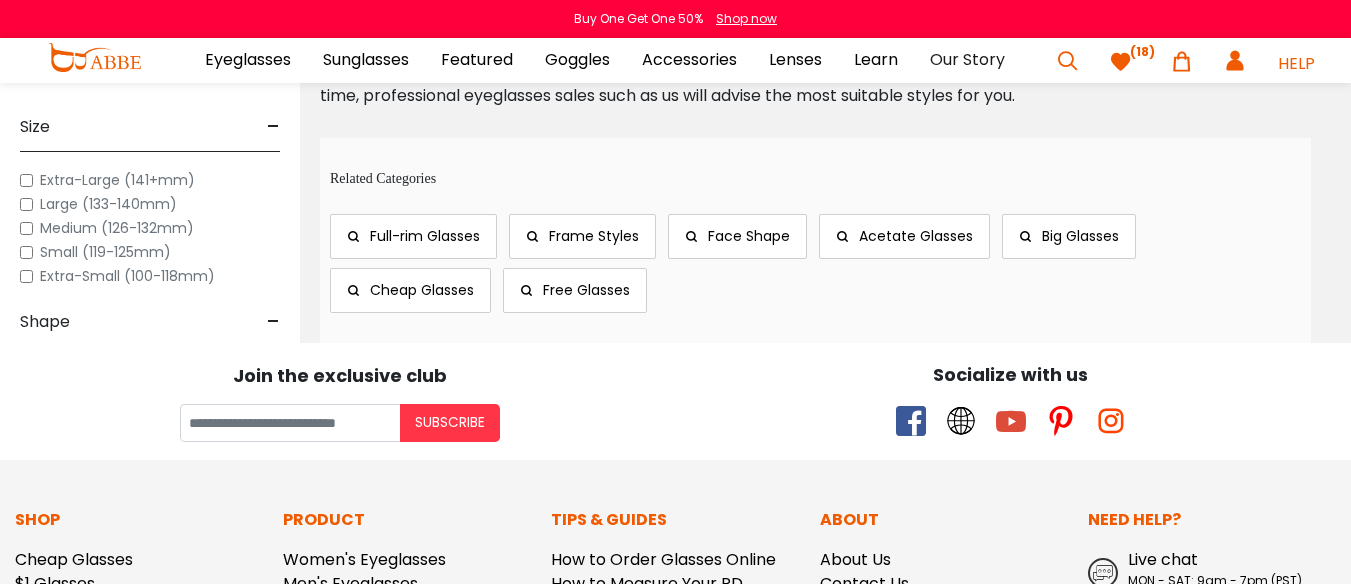 click on "13" at bounding box center (952, -485) 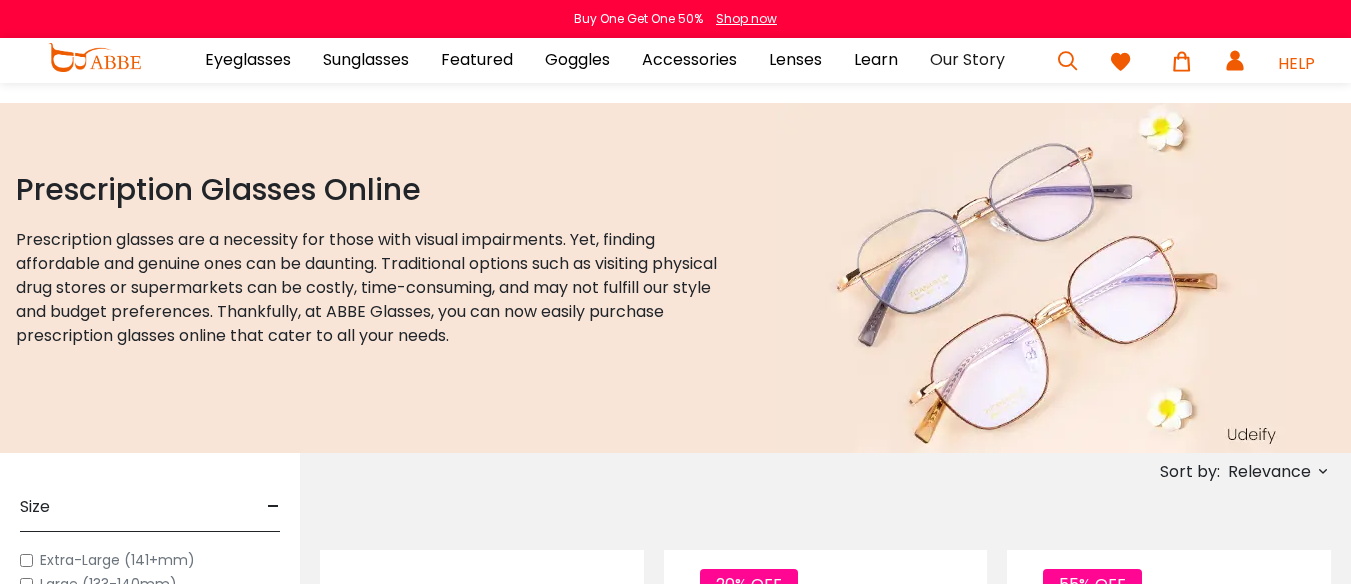 scroll, scrollTop: 0, scrollLeft: 0, axis: both 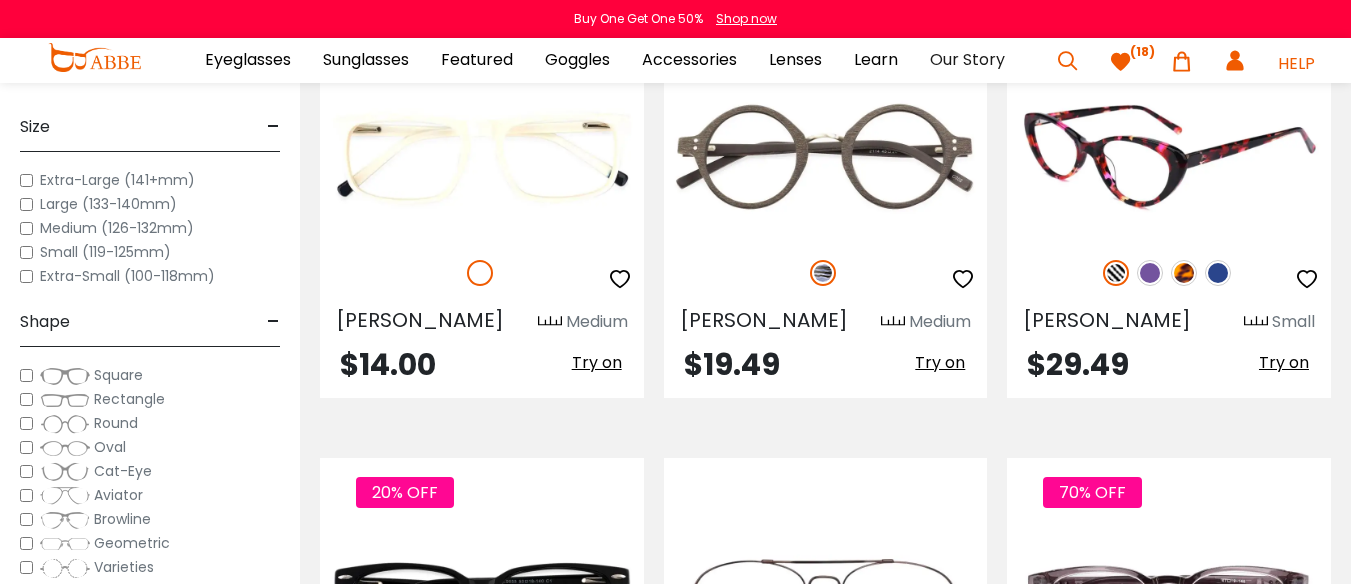 click at bounding box center (1150, 273) 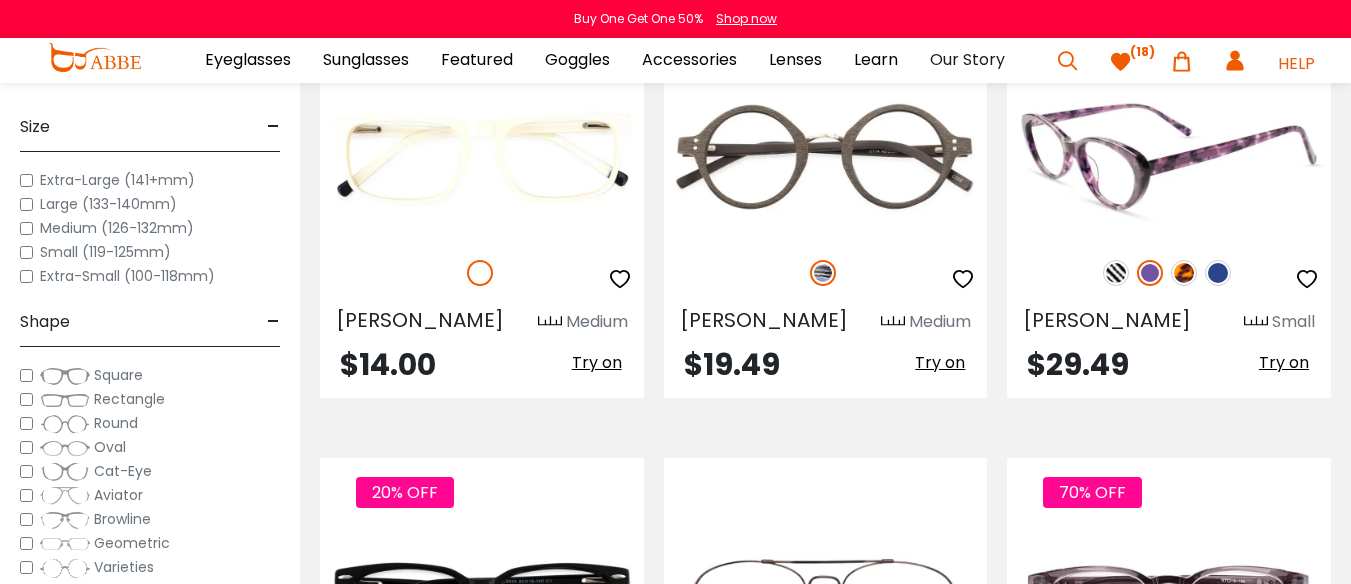 click at bounding box center (1184, 273) 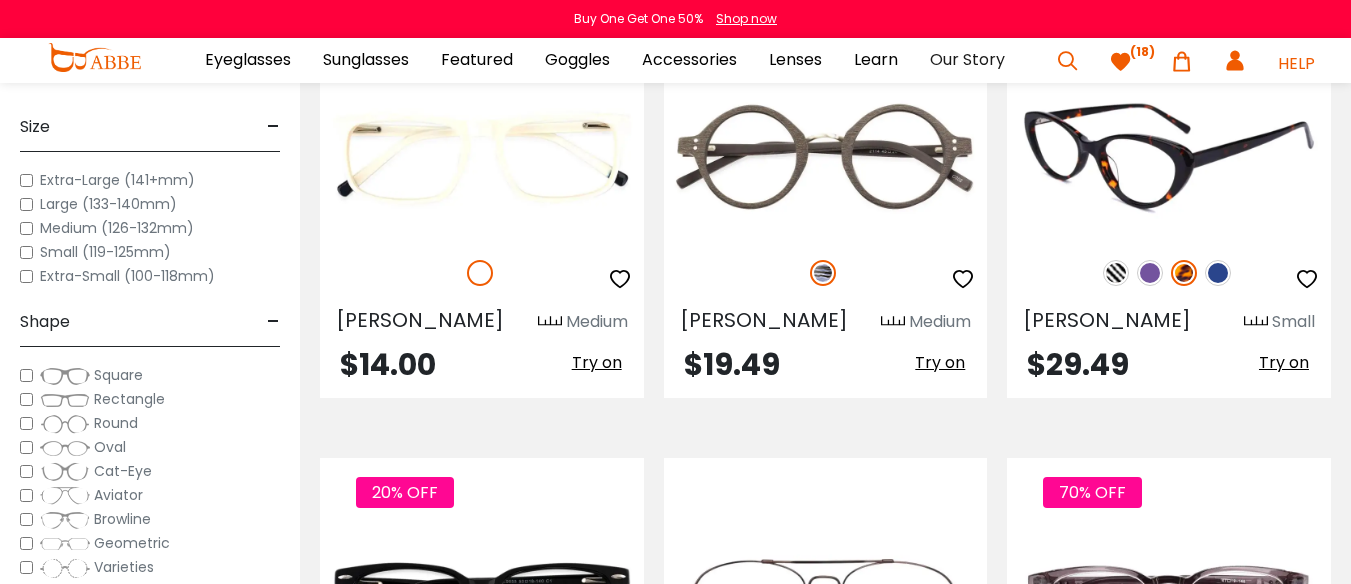 click at bounding box center (1218, 273) 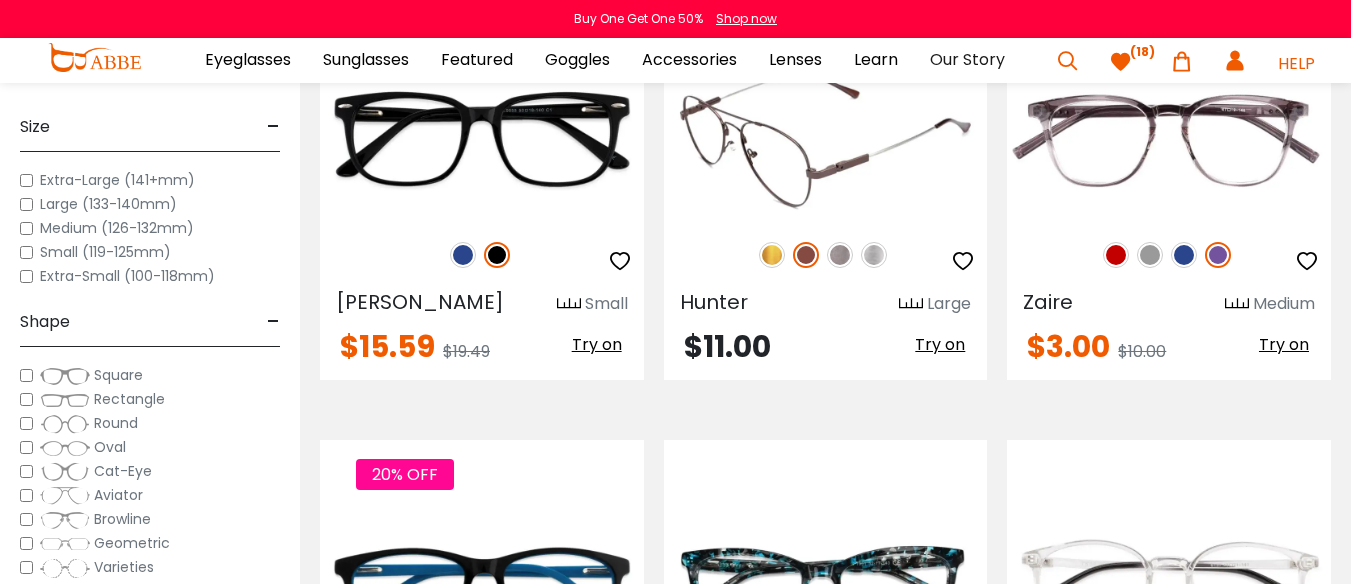 scroll, scrollTop: 1500, scrollLeft: 0, axis: vertical 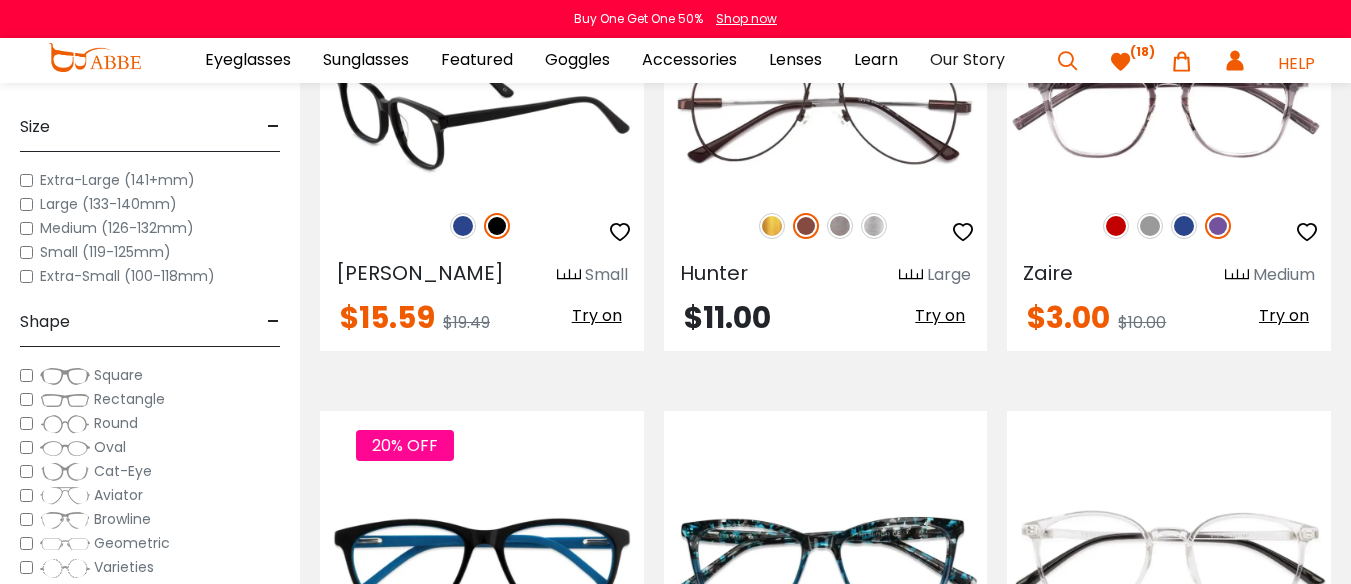 click at bounding box center (463, 226) 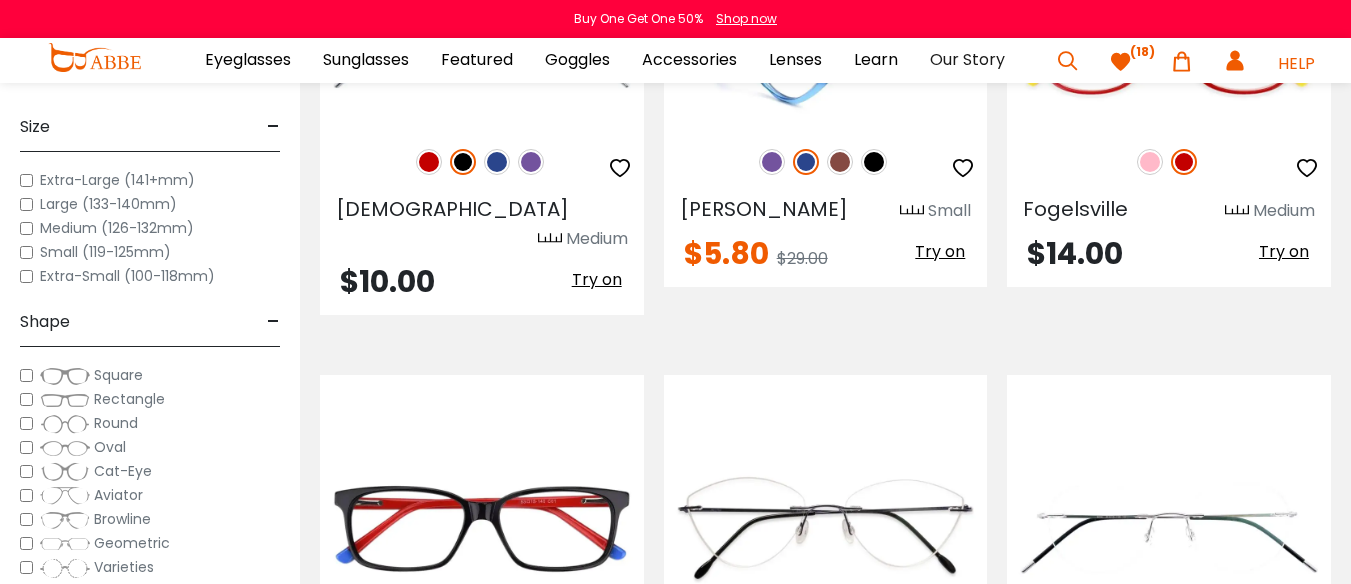 scroll, scrollTop: 3500, scrollLeft: 0, axis: vertical 